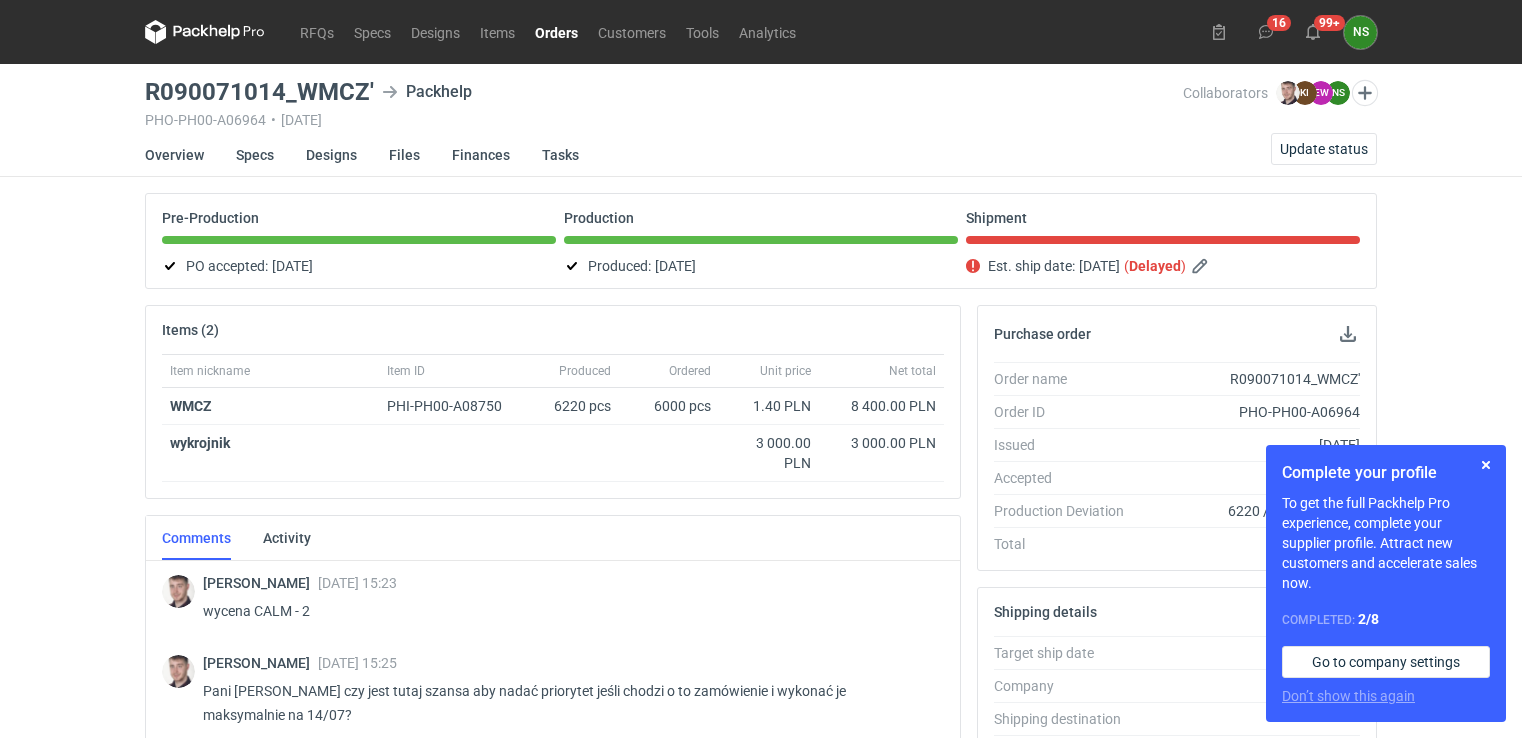 scroll, scrollTop: 0, scrollLeft: 0, axis: both 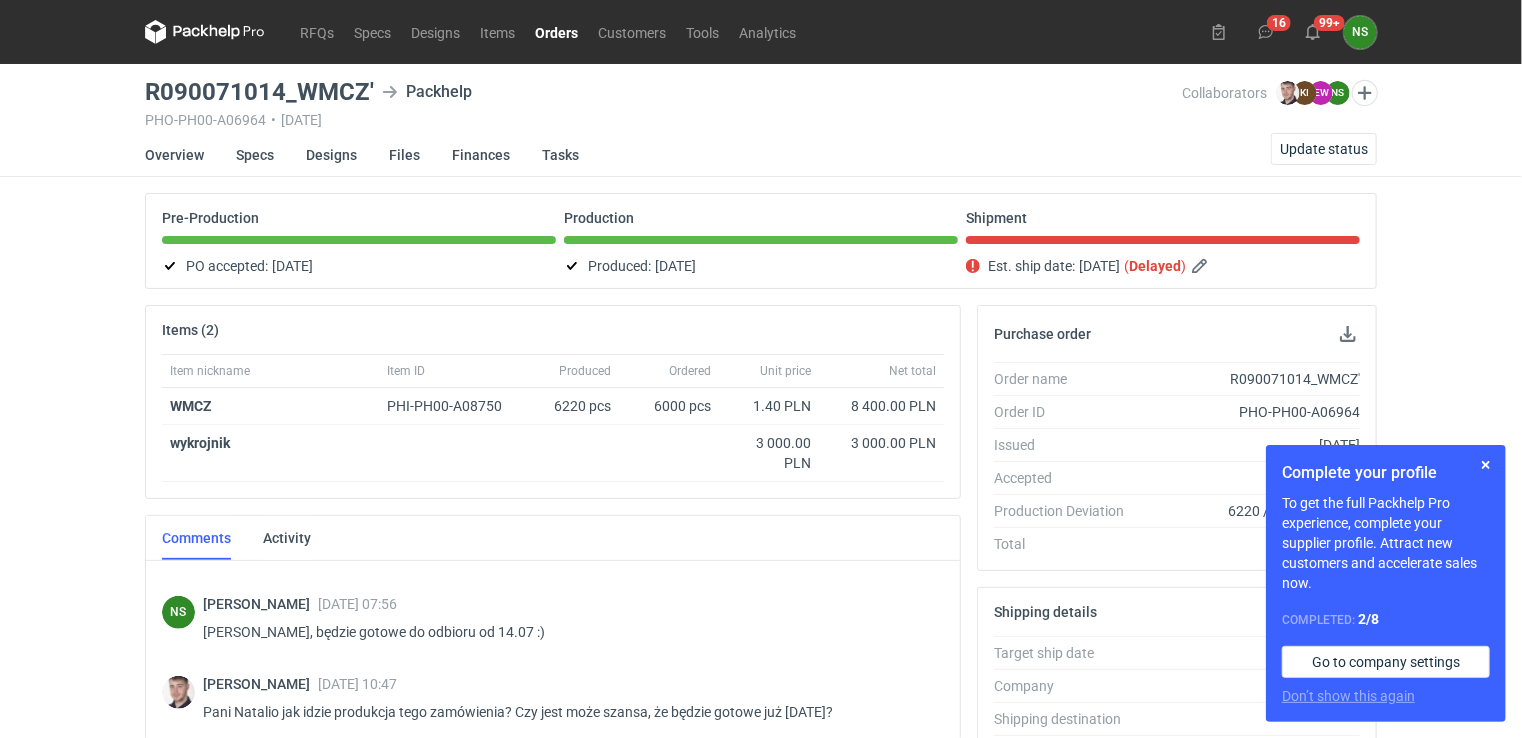 click on "Orders" at bounding box center [556, 32] 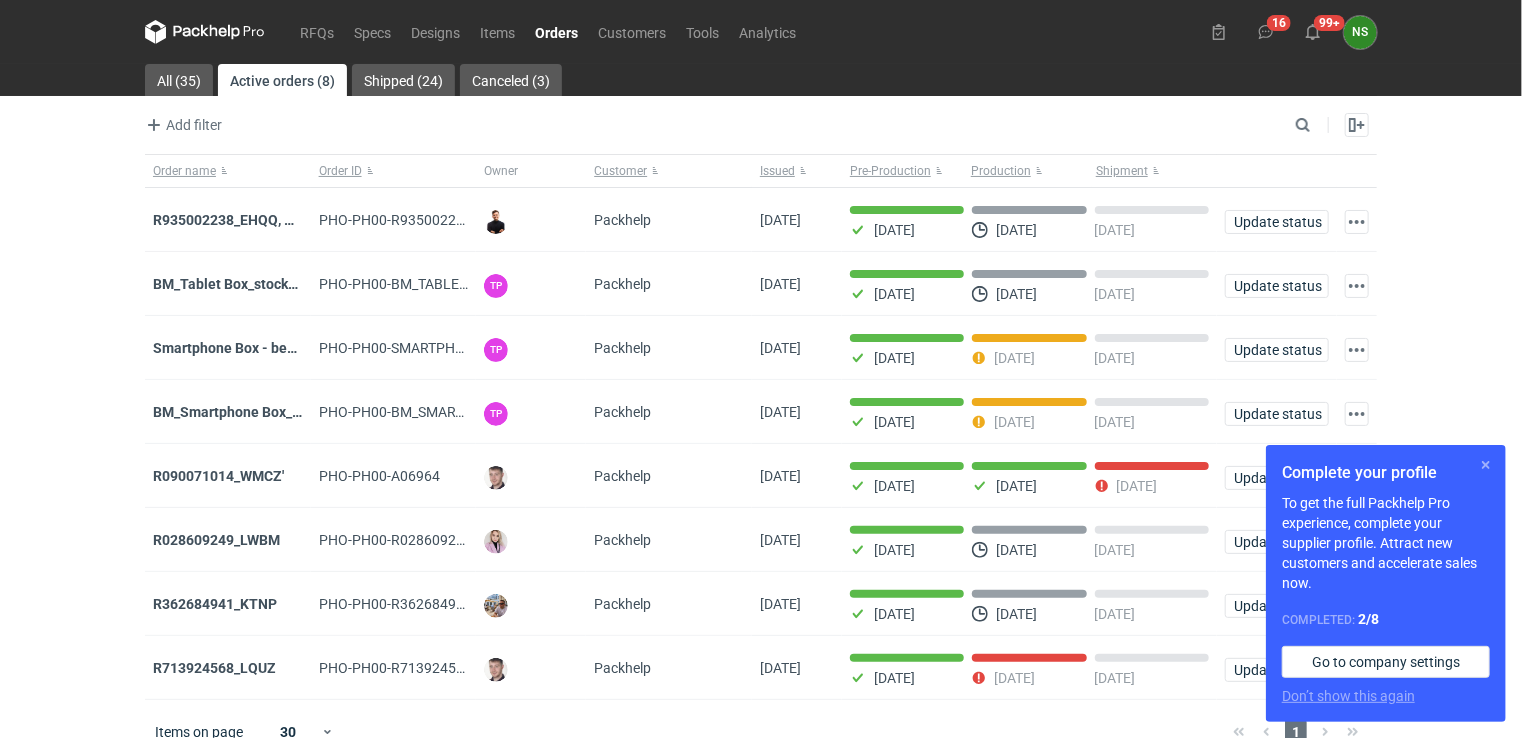 click at bounding box center [1486, 465] 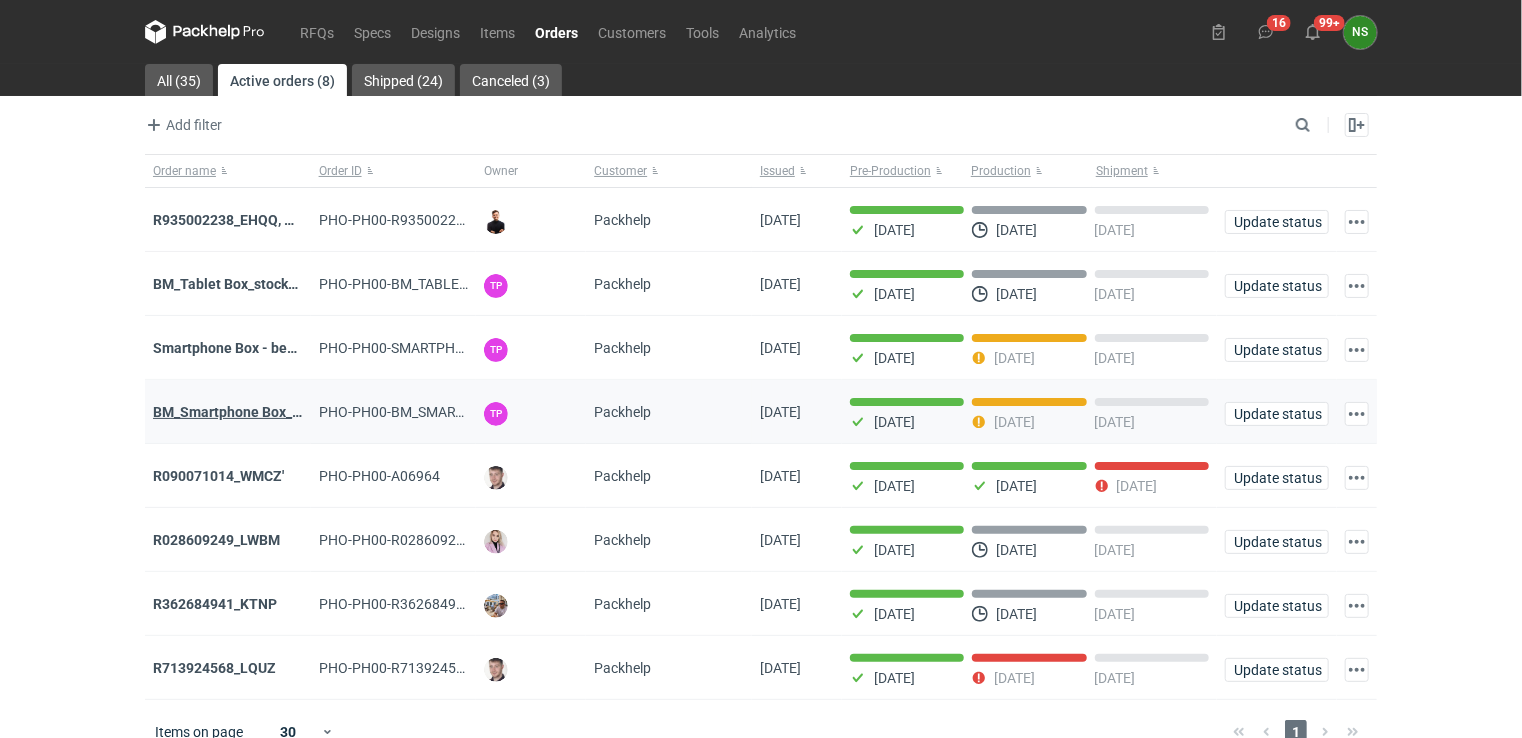 click on "BM_Smartphone Box_stock_04" at bounding box center [250, 412] 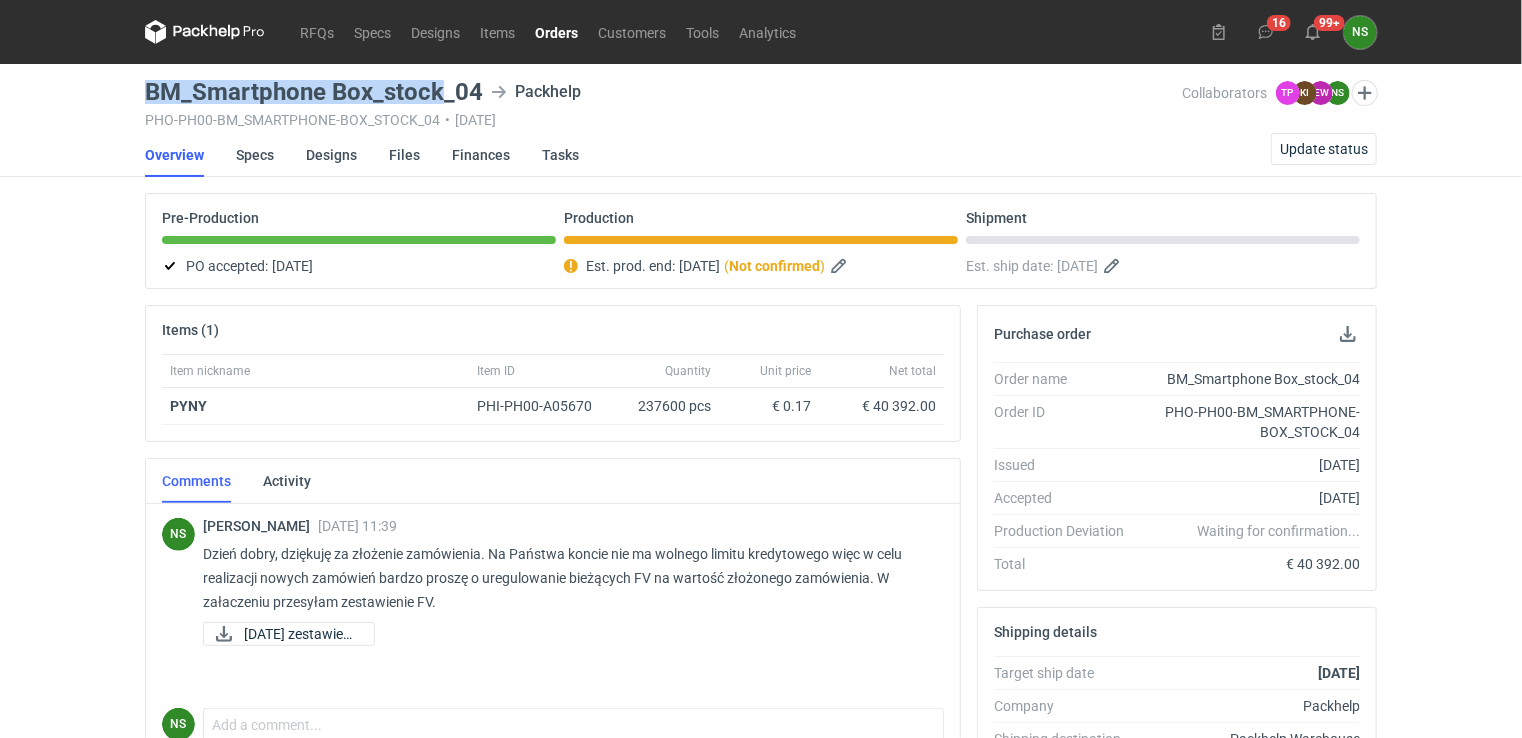 drag, startPoint x: 147, startPoint y: 92, endPoint x: 444, endPoint y: 95, distance: 297.01514 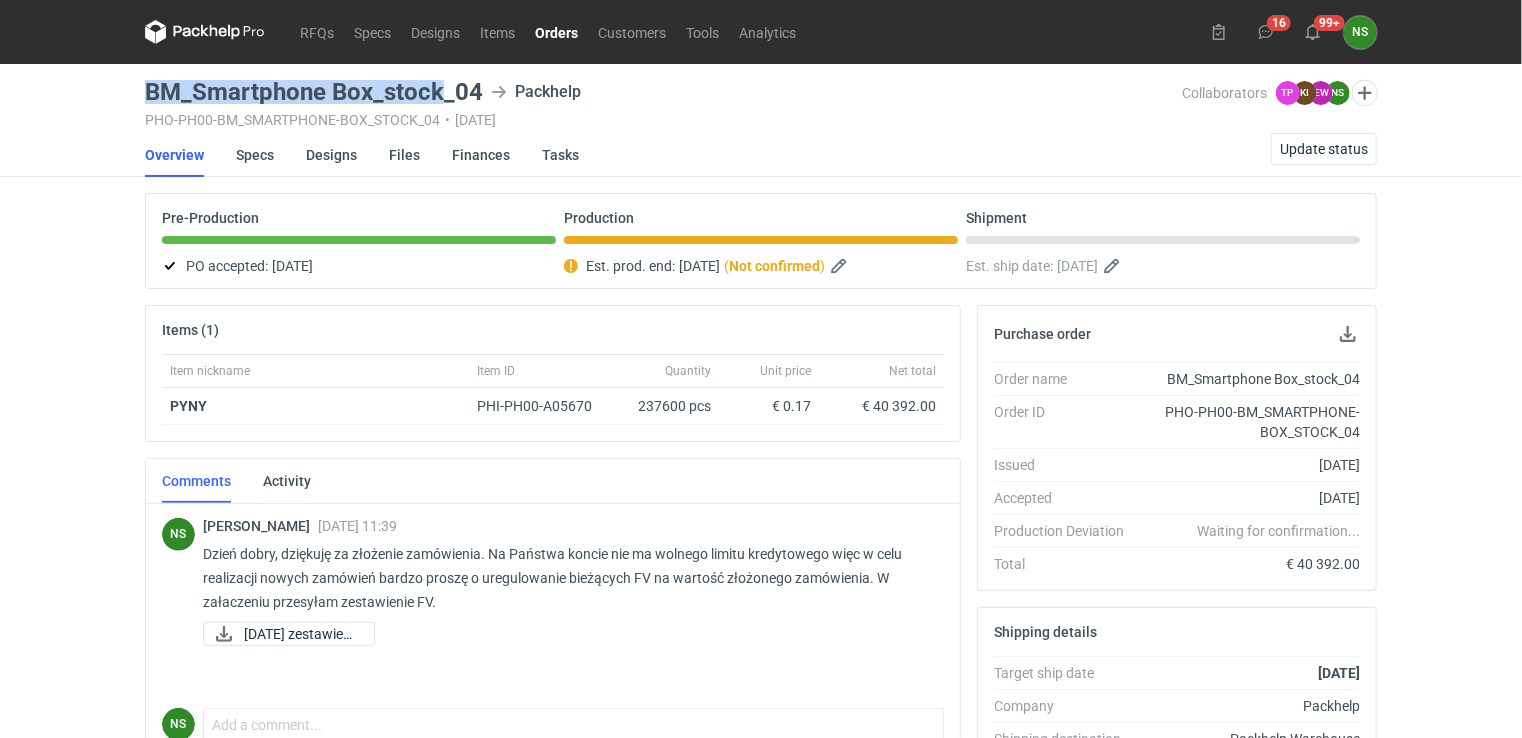 click on "BM_Smartphone Box_stock_04" at bounding box center [314, 92] 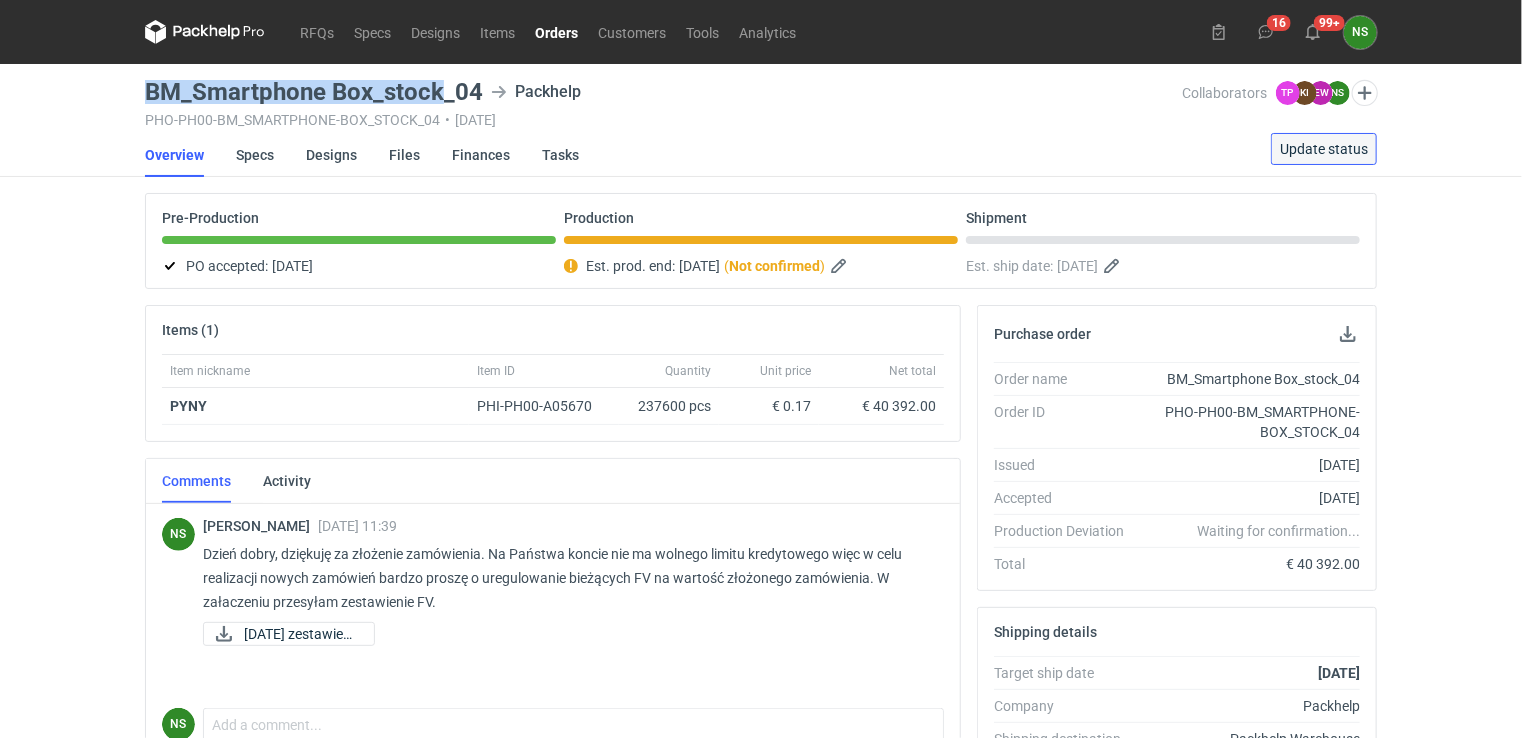 click on "Update status" at bounding box center [1324, 149] 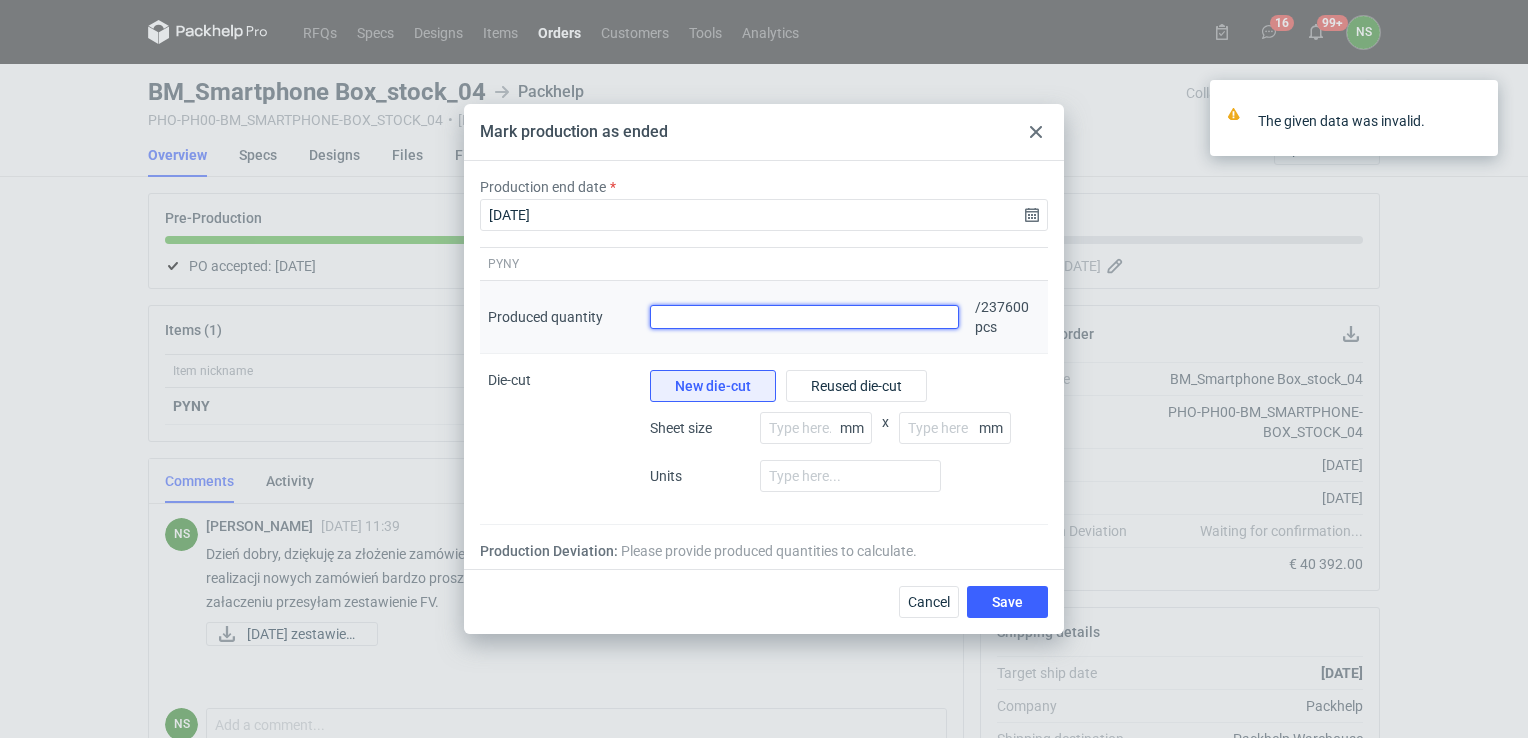 click on "Produced quantity" at bounding box center (804, 317) 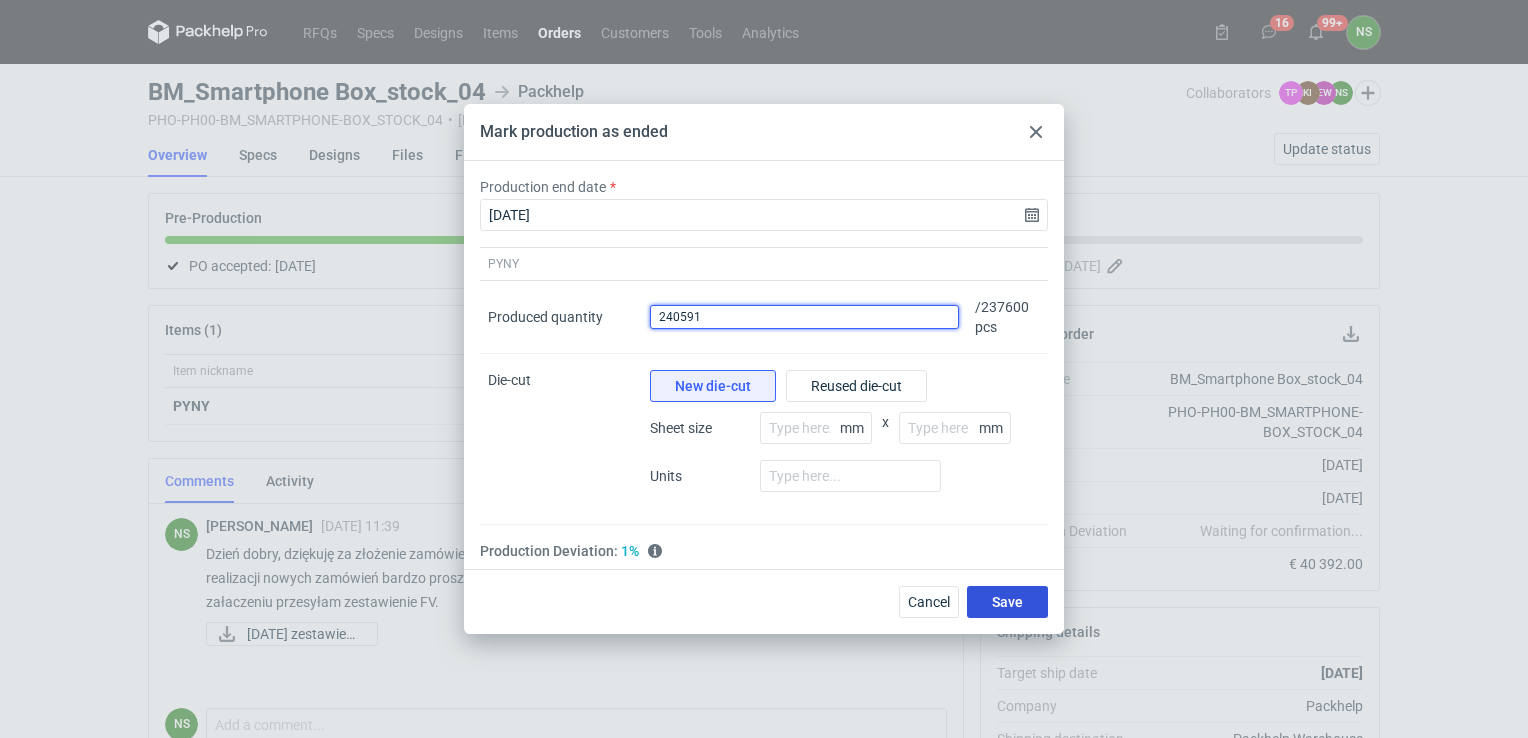 type on "240591" 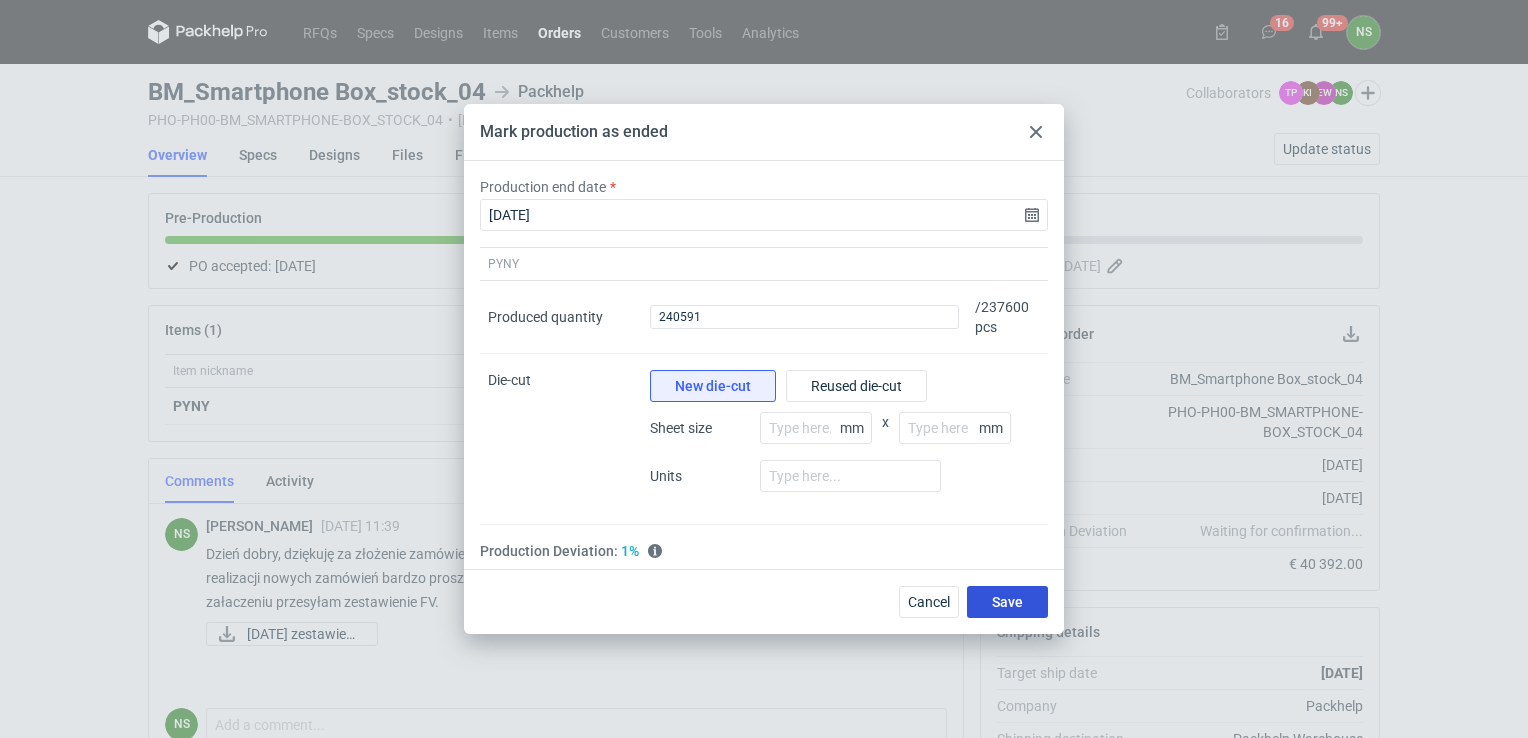 click on "Save" at bounding box center (1007, 602) 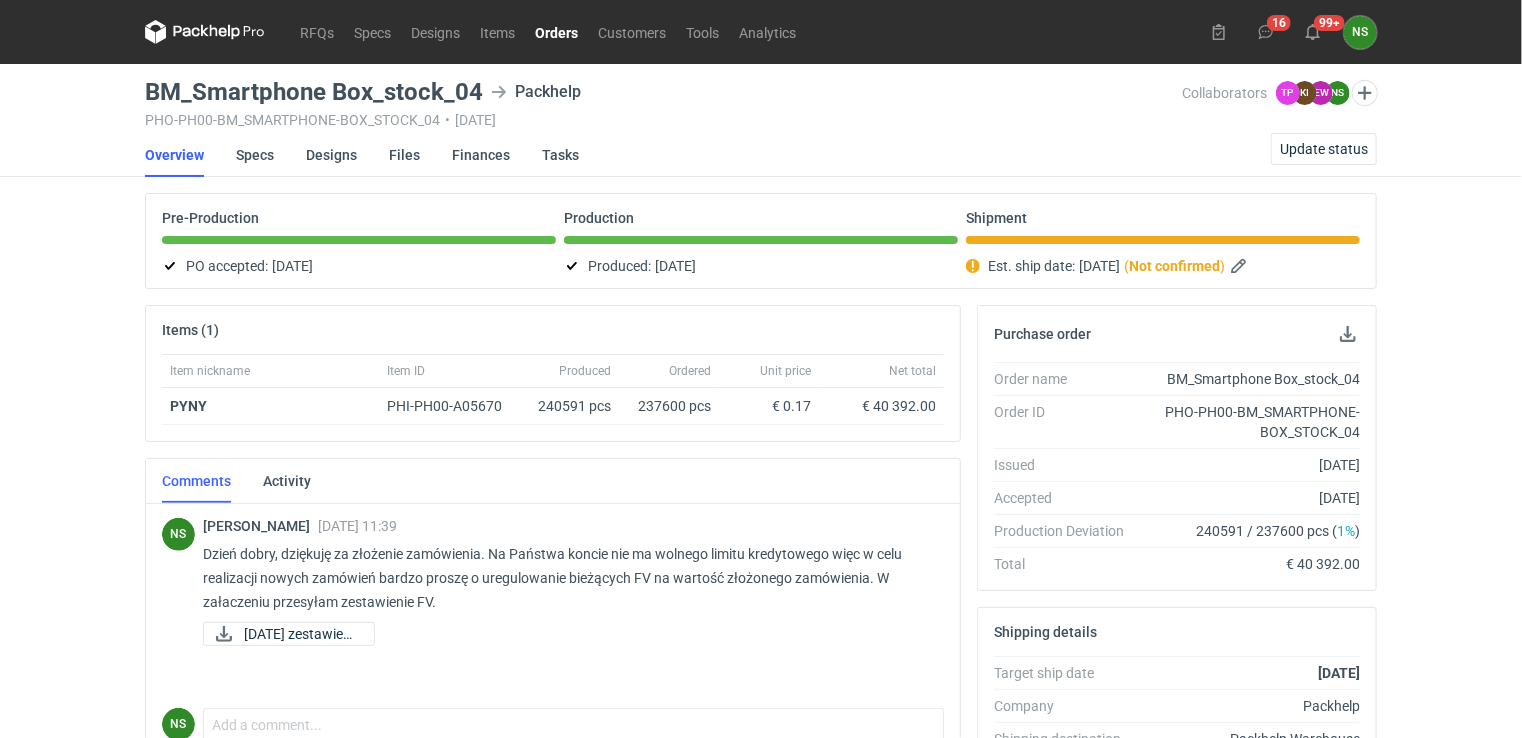 click on "Orders" at bounding box center [556, 32] 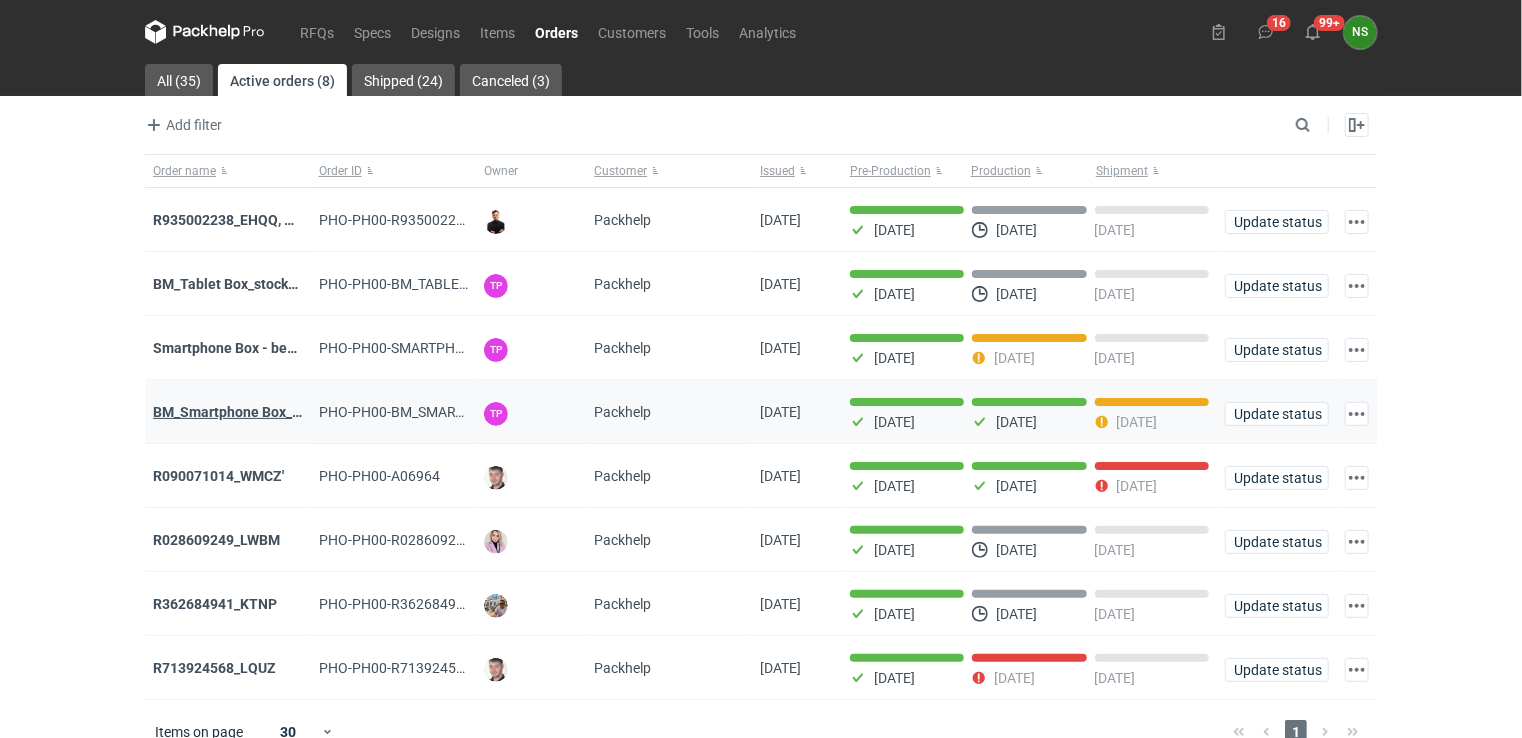 click on "BM_Smartphone Box_stock_04" at bounding box center (250, 412) 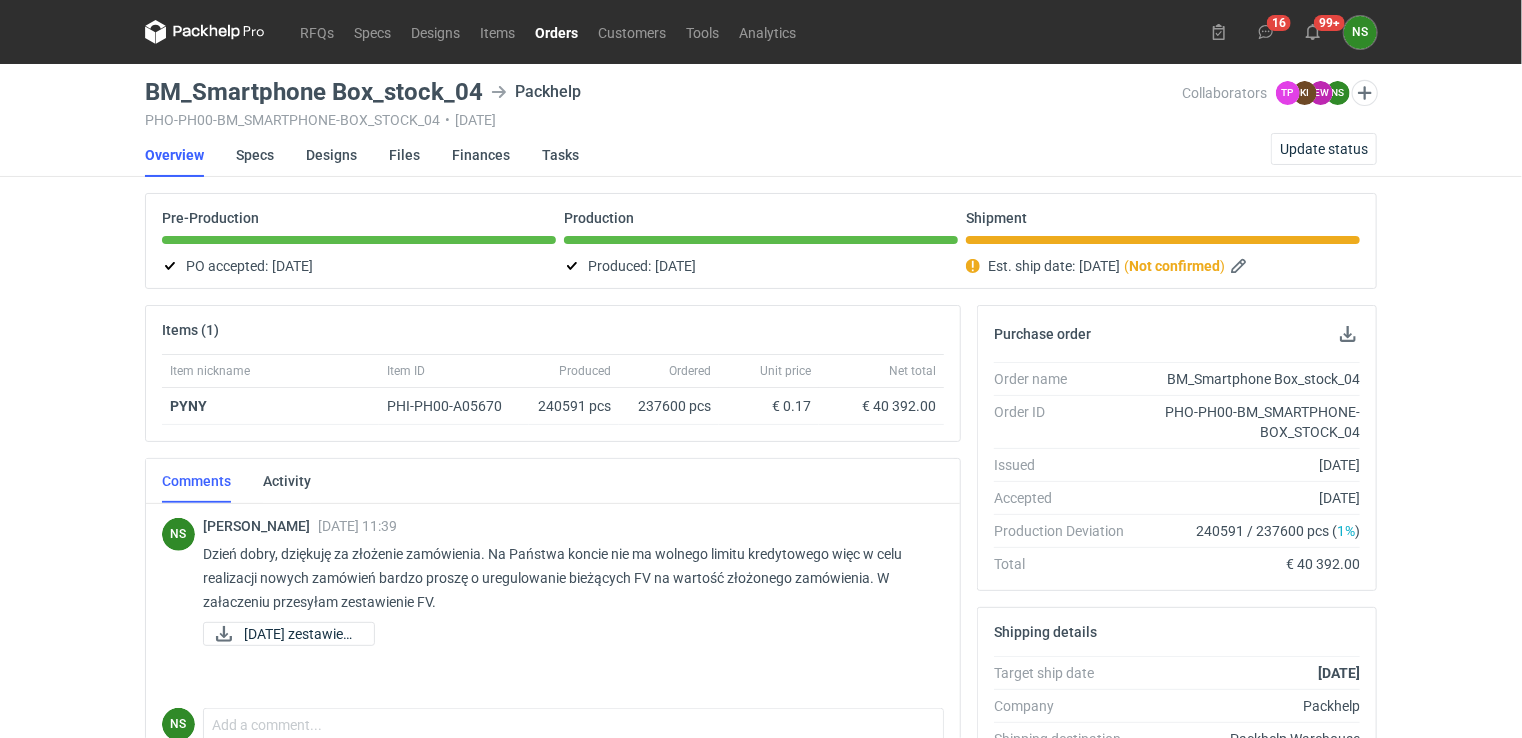 click on "Orders" at bounding box center [556, 32] 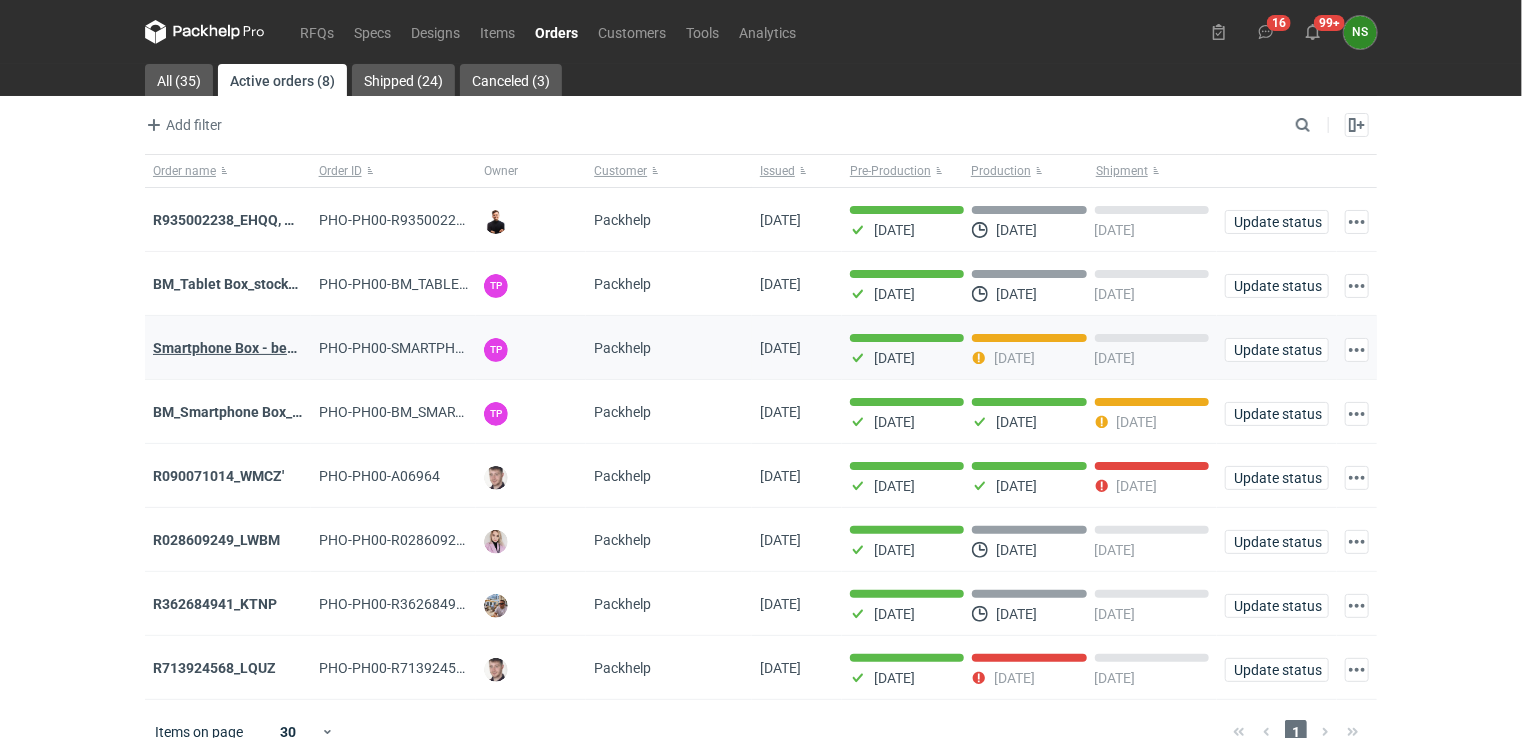 click on "Smartphone Box - bez zadruku - stock 4" at bounding box center [279, 348] 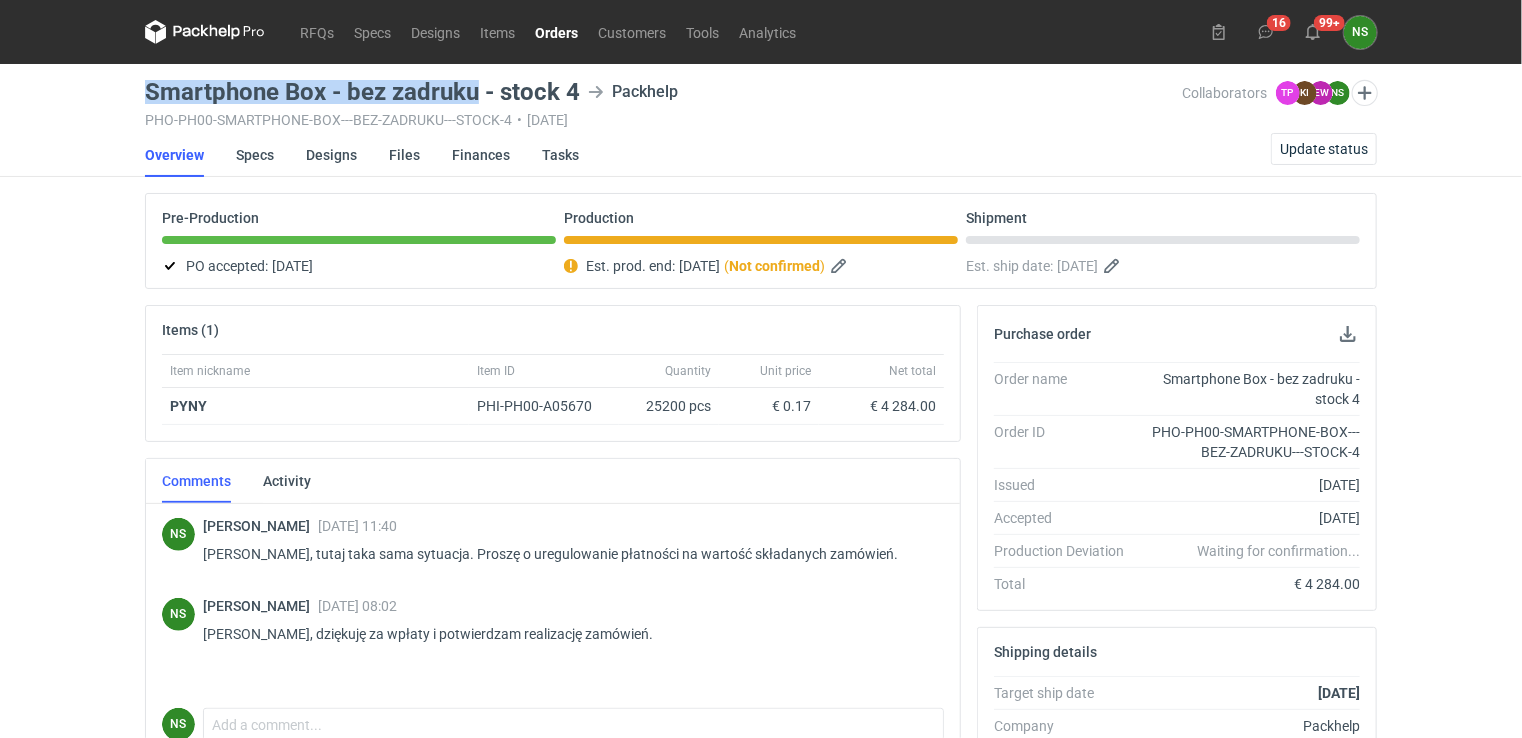 drag, startPoint x: 476, startPoint y: 94, endPoint x: 148, endPoint y: 82, distance: 328.21945 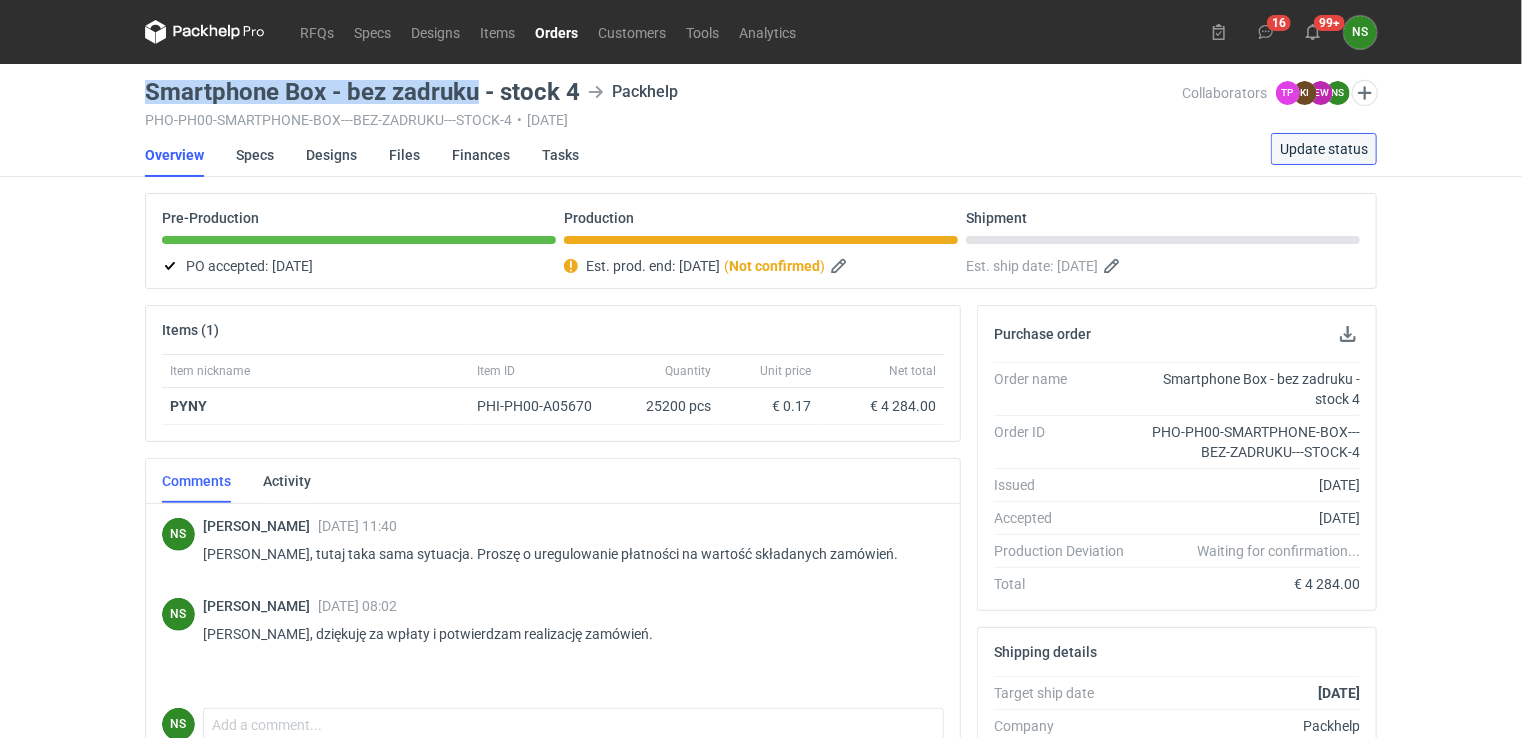 click on "Update status" at bounding box center [1324, 149] 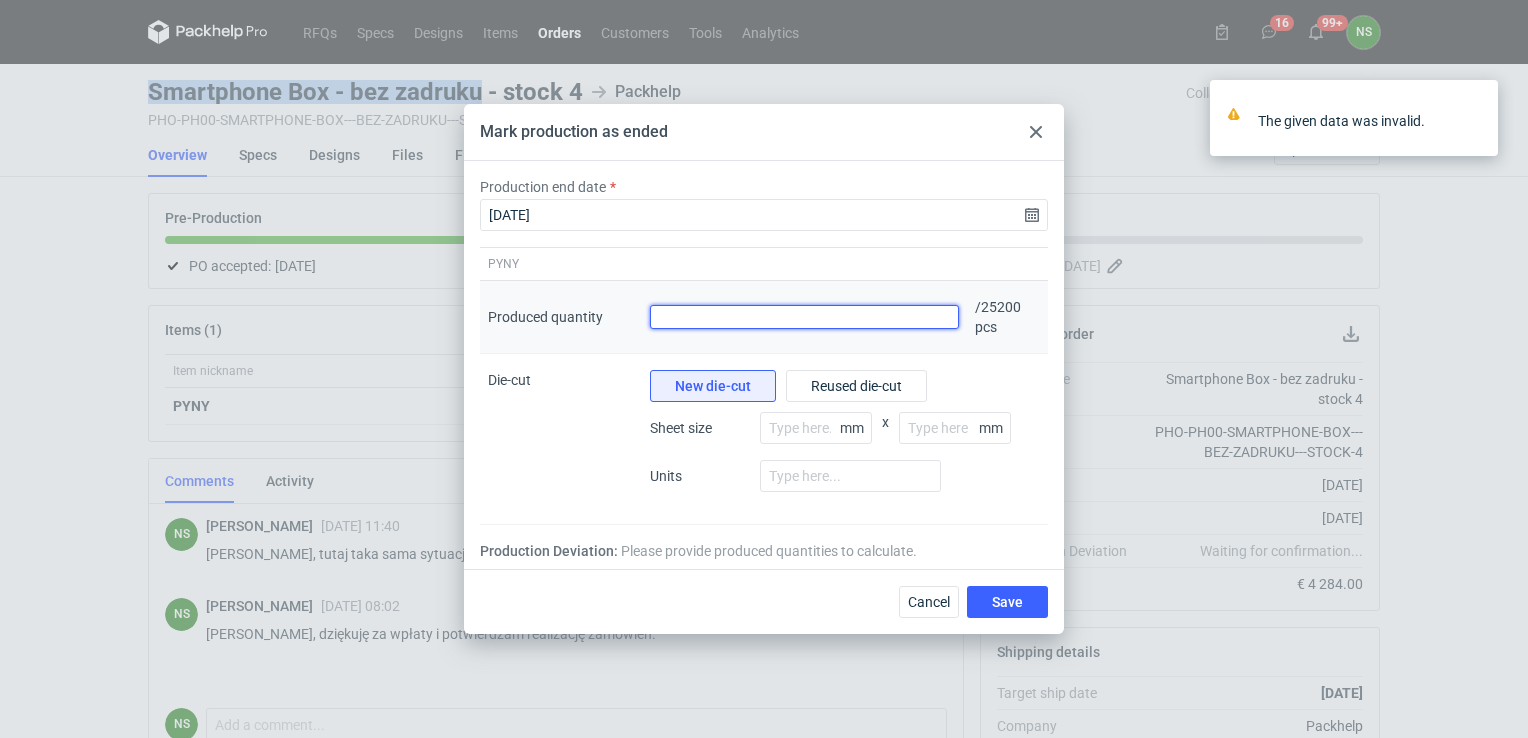 click on "Produced quantity" at bounding box center [804, 317] 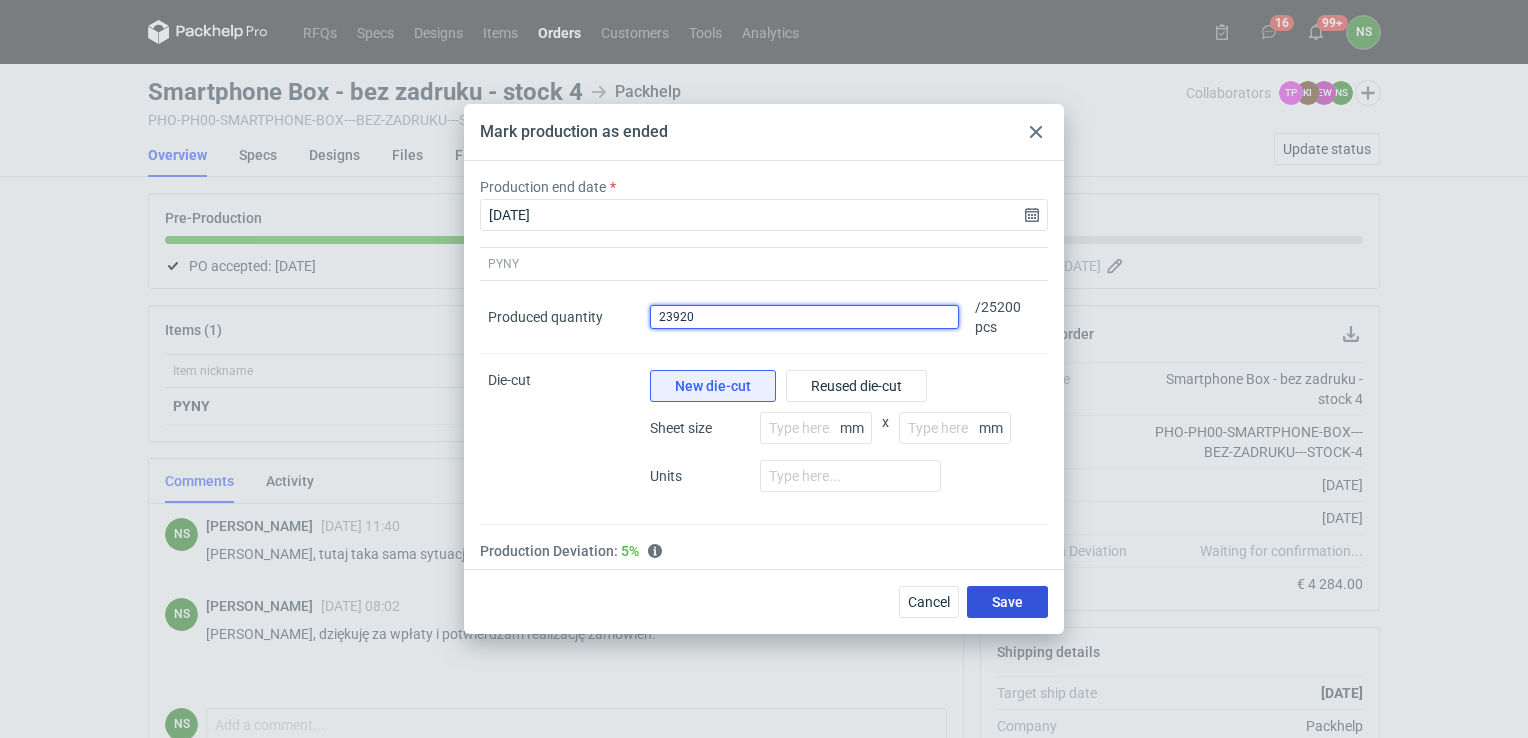 type on "23920" 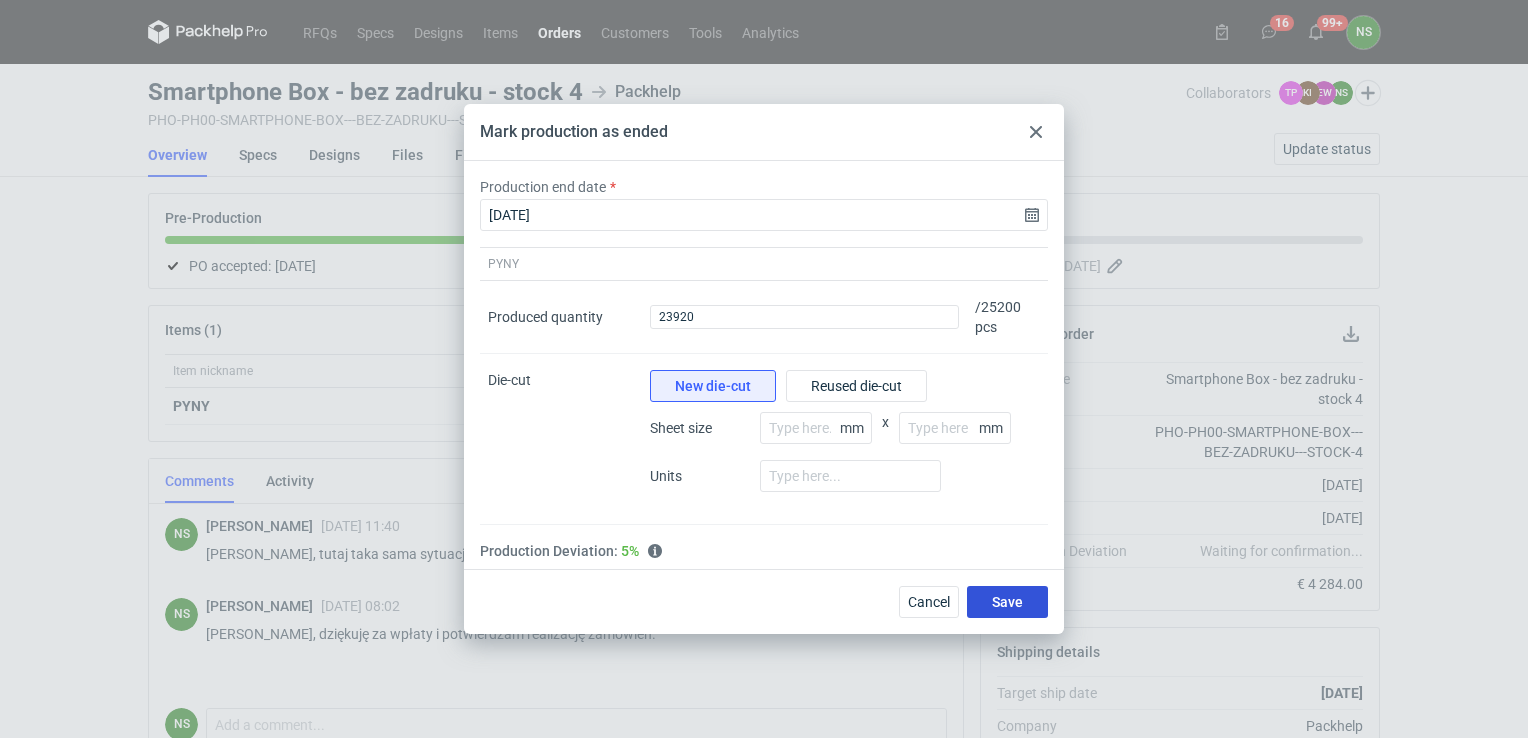 click on "Save" at bounding box center (1007, 602) 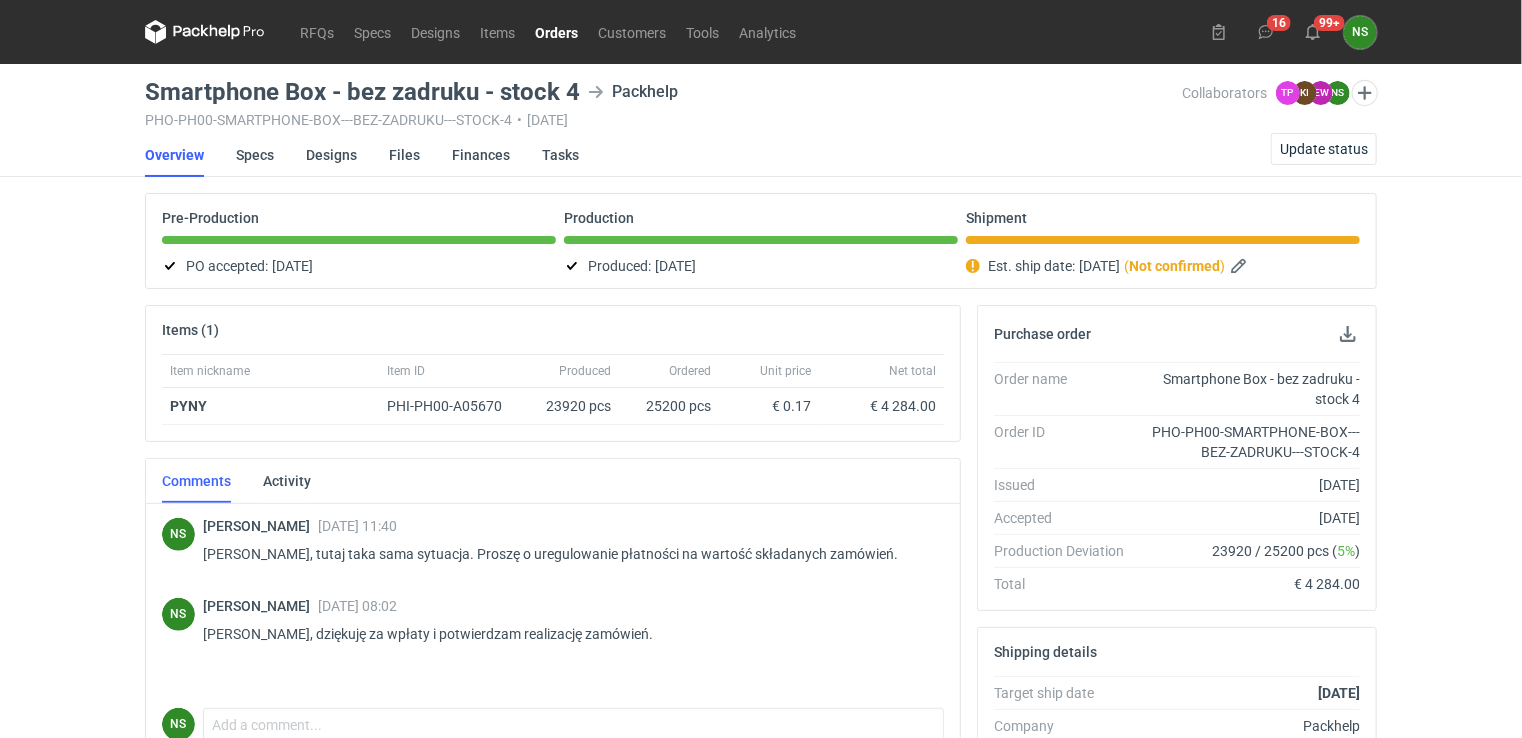 click on "Orders" at bounding box center (556, 32) 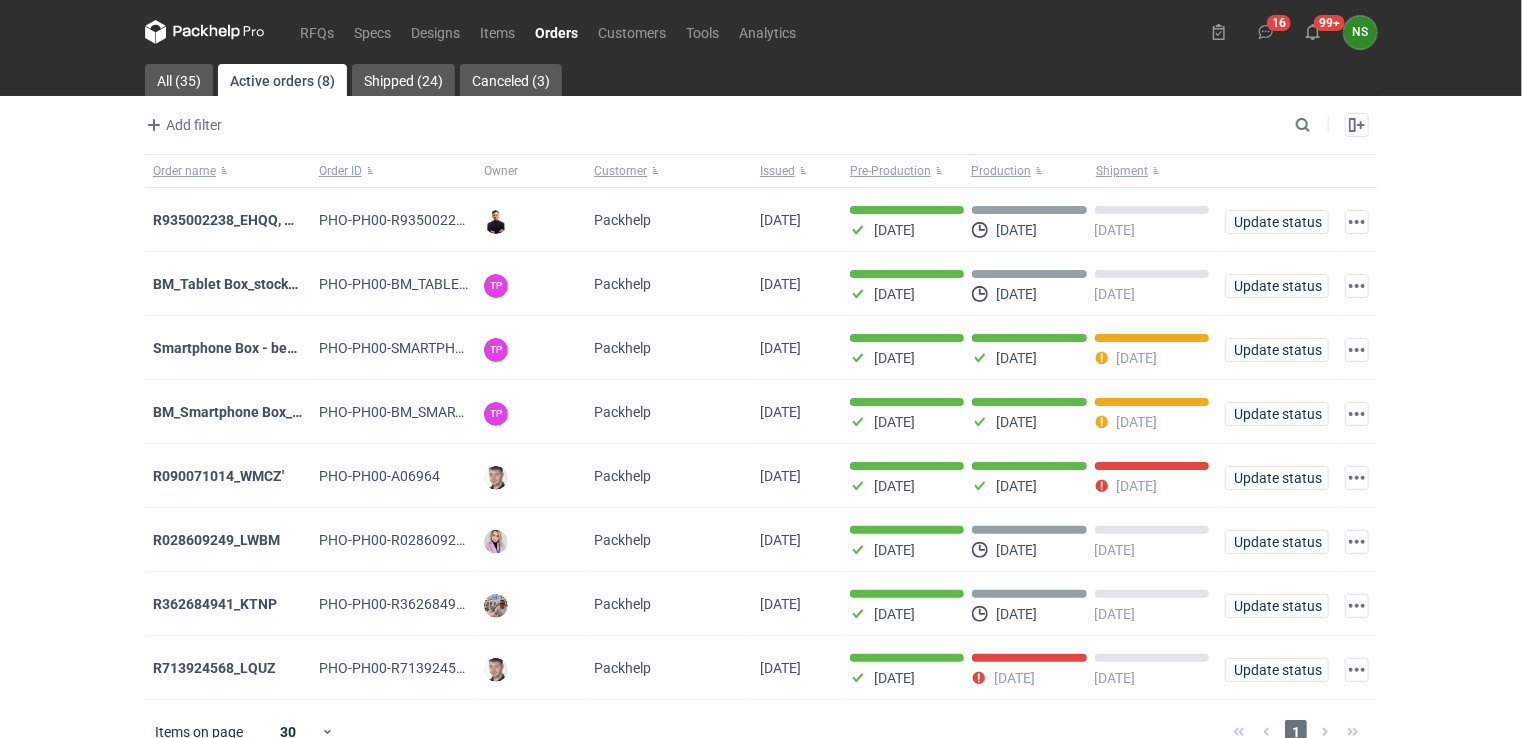 scroll, scrollTop: 21, scrollLeft: 0, axis: vertical 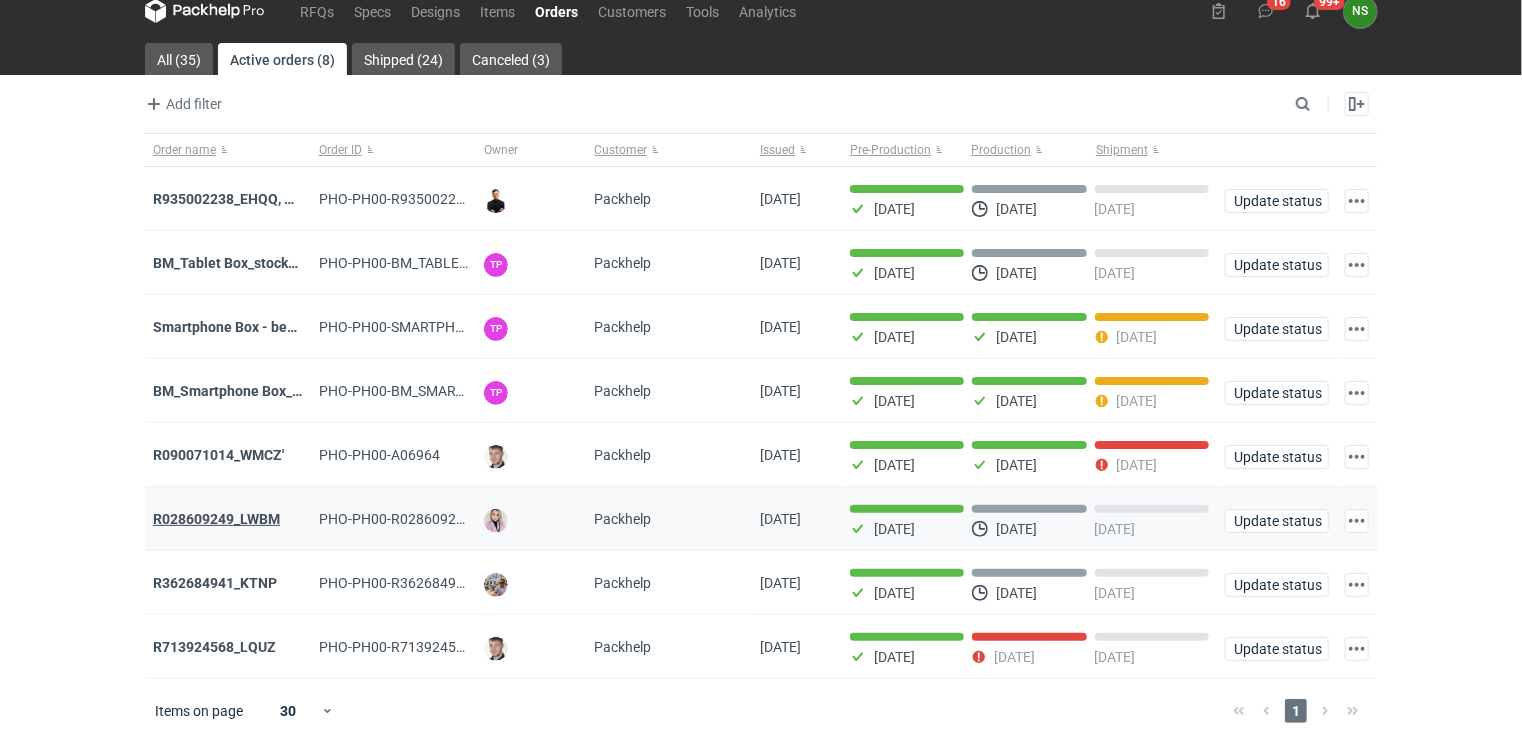 click on "R028609249_LWBM" at bounding box center (216, 519) 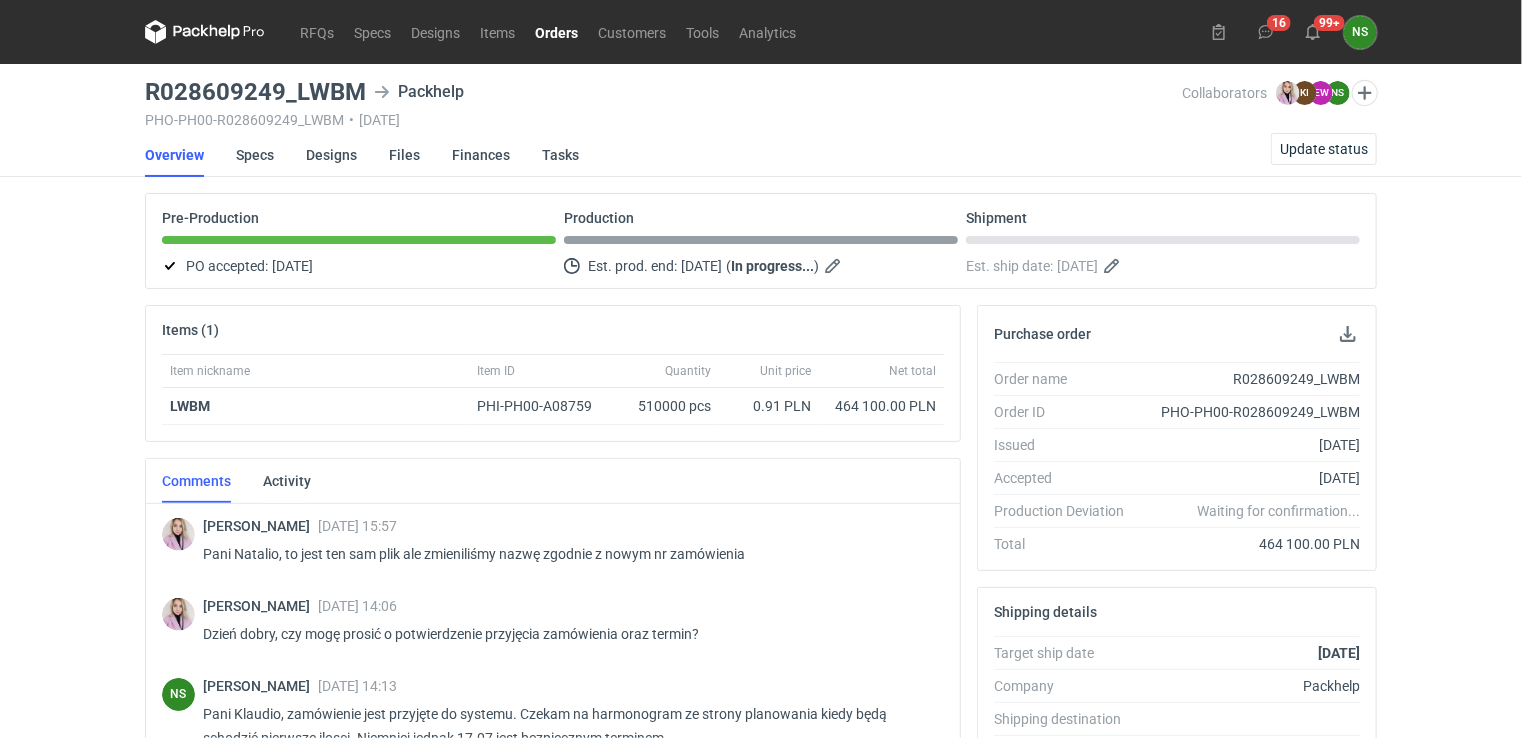 scroll, scrollTop: 80, scrollLeft: 0, axis: vertical 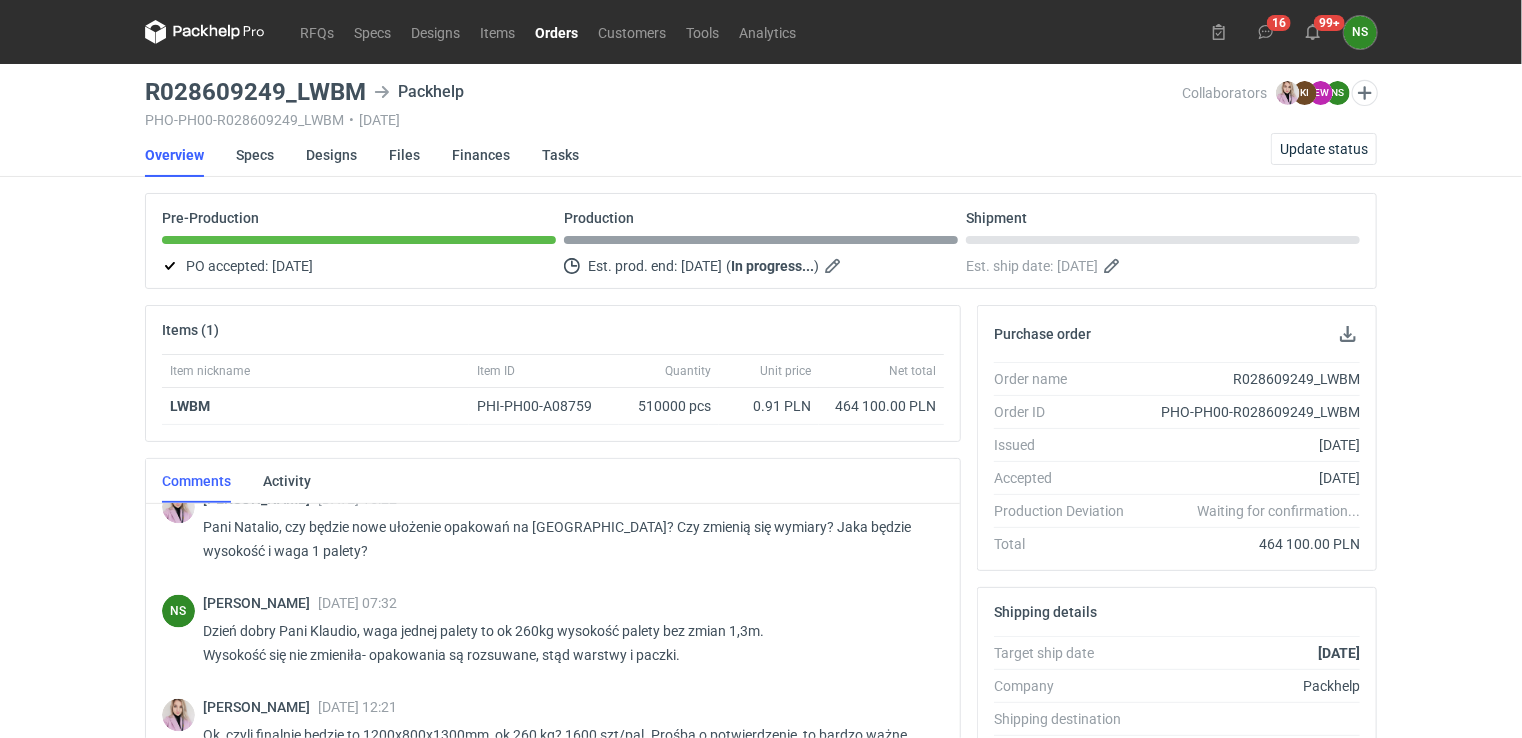 click on "Orders" at bounding box center (556, 32) 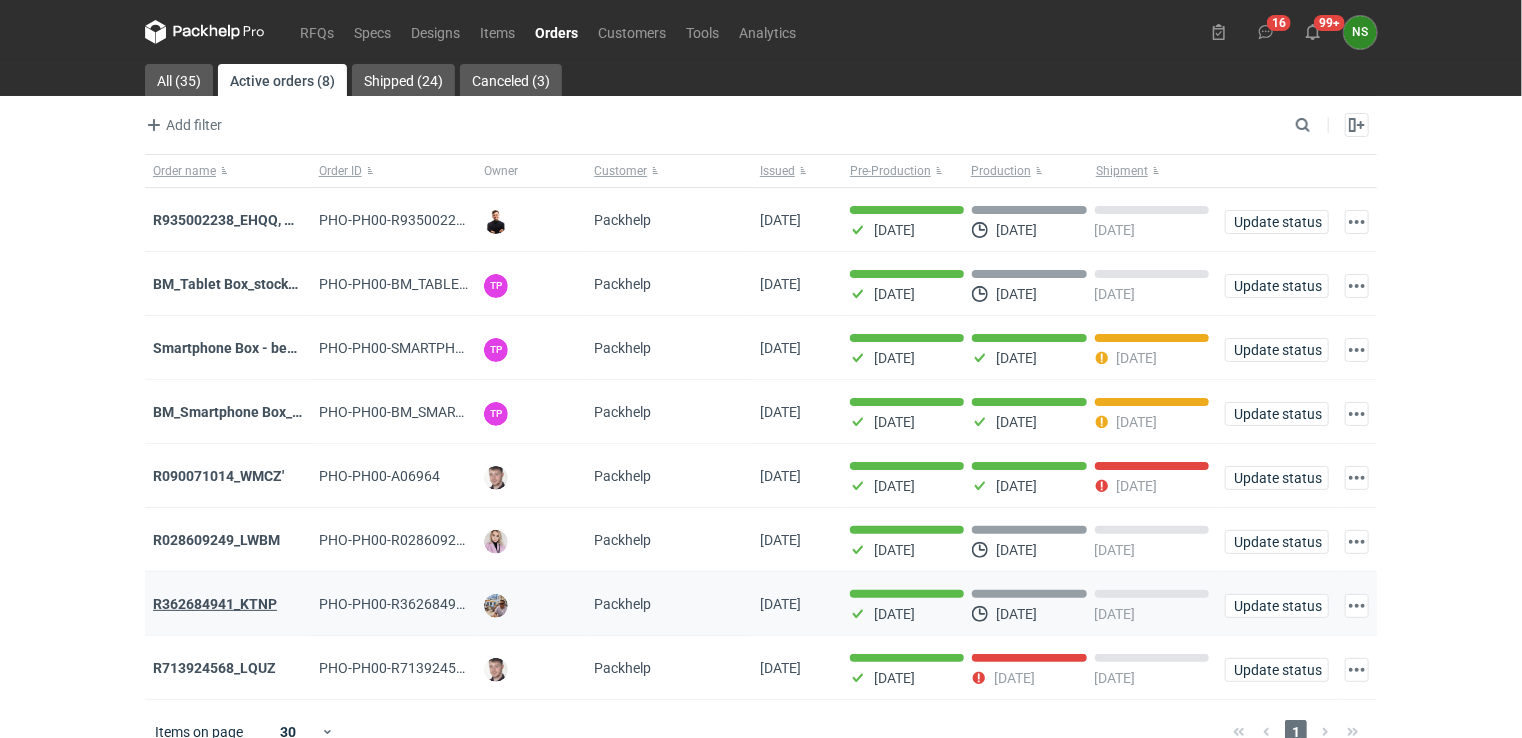 click on "R362684941_KTNP" at bounding box center (215, 604) 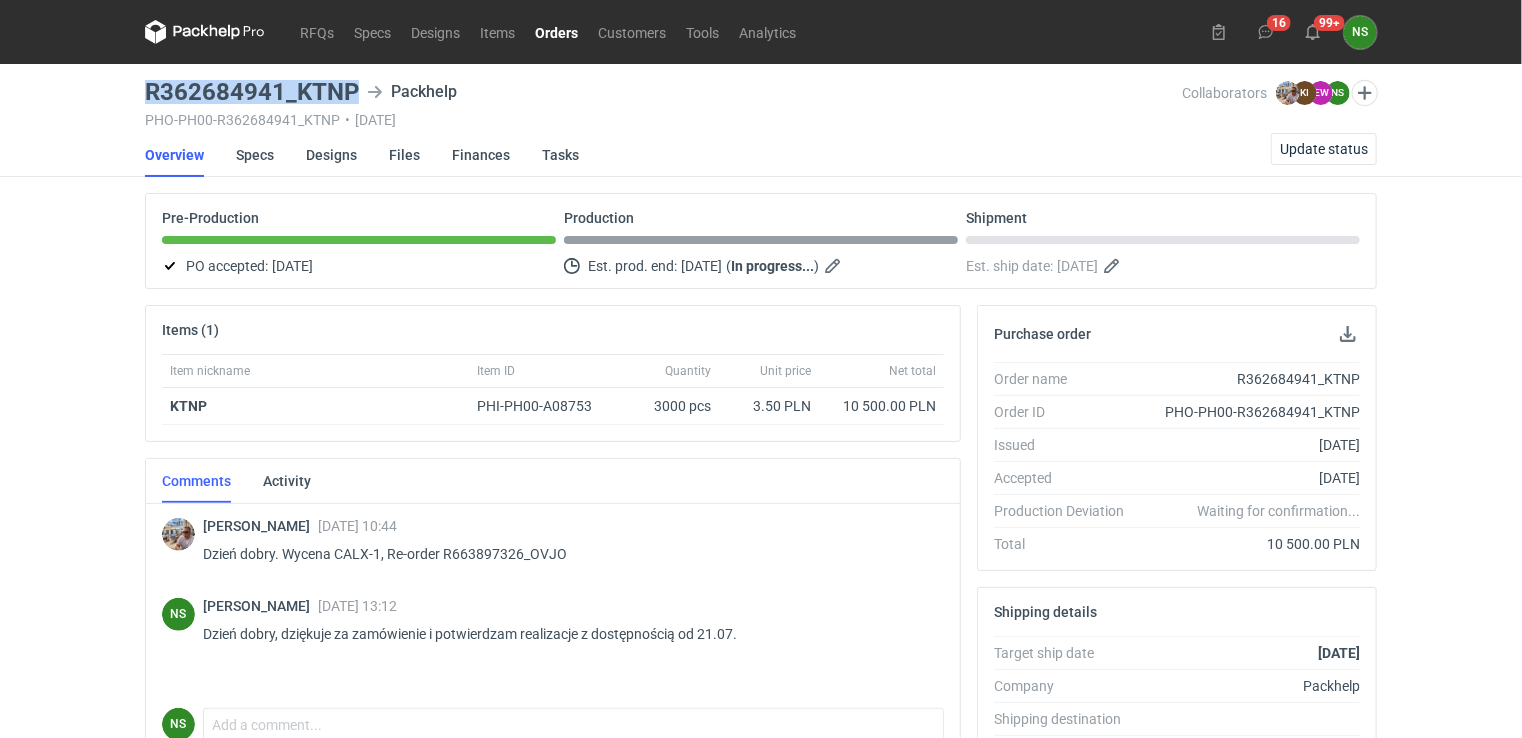 drag, startPoint x: 344, startPoint y: 85, endPoint x: 124, endPoint y: 88, distance: 220.02045 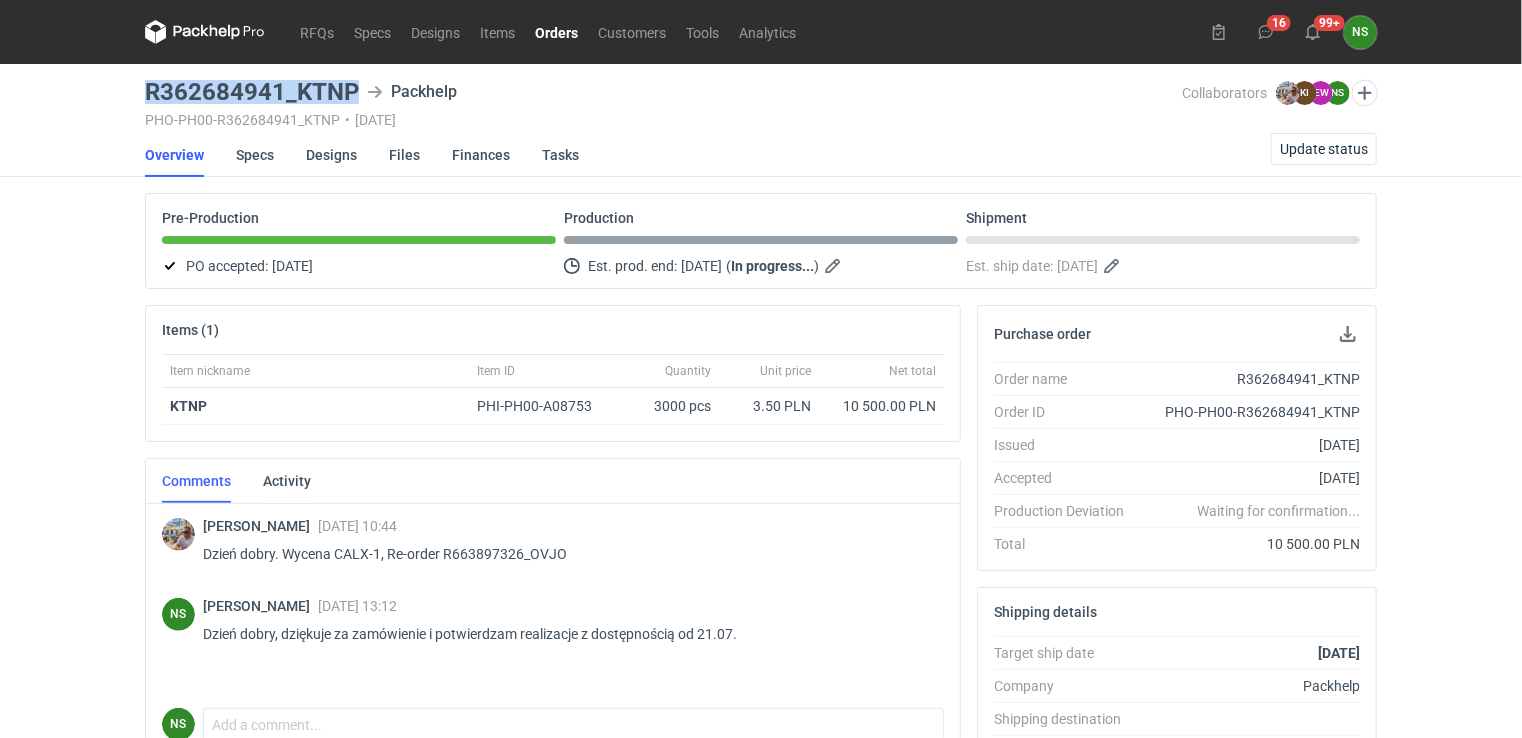 click on "RFQs Specs Designs Items Orders Customers Tools Analytics 16 99+ NS [PERSON_NAME] [EMAIL_ADDRESS][DOMAIN_NAME] Company profile Personal settings Help Center Sign out R362684941_KTNP Packhelp PHO-PH00-R362684941_KTNP • [DATE] Collaborators [PERSON_NAME] KI [PERSON_NAME] EW [PERSON_NAME] NS [PERSON_NAME] Overview Specs Designs Files Finances Tasks Update status Pre-Production PO accepted: [DATE] Production Est. prod. end: [DATE] ( In progress... ) Shipment Est. ship date: [DATE] Items (1) Item nickname Item ID Quantity Unit price Net total KTNP PHI-PH00-A08753 3000   pcs 3.50 PLN 10 500.00 PLN Comments Activity [PERSON_NAME] [DATE] 10:44 Dzień dobry. Wycena CALX-1, Re-order R663897326_OVJO NS [PERSON_NAME] [DATE] 13:12 Dzień dobry, dziękuje za zamówienie i potwierdzam realizacje z dostępnością od 21.07. NS Comment message Send Purchase order Order name R362684941_KTNP Order ID PHO-PH00-R362684941_KTNP Issued [DATE] Accepted [DATE] Production Deviation Total" at bounding box center (761, 369) 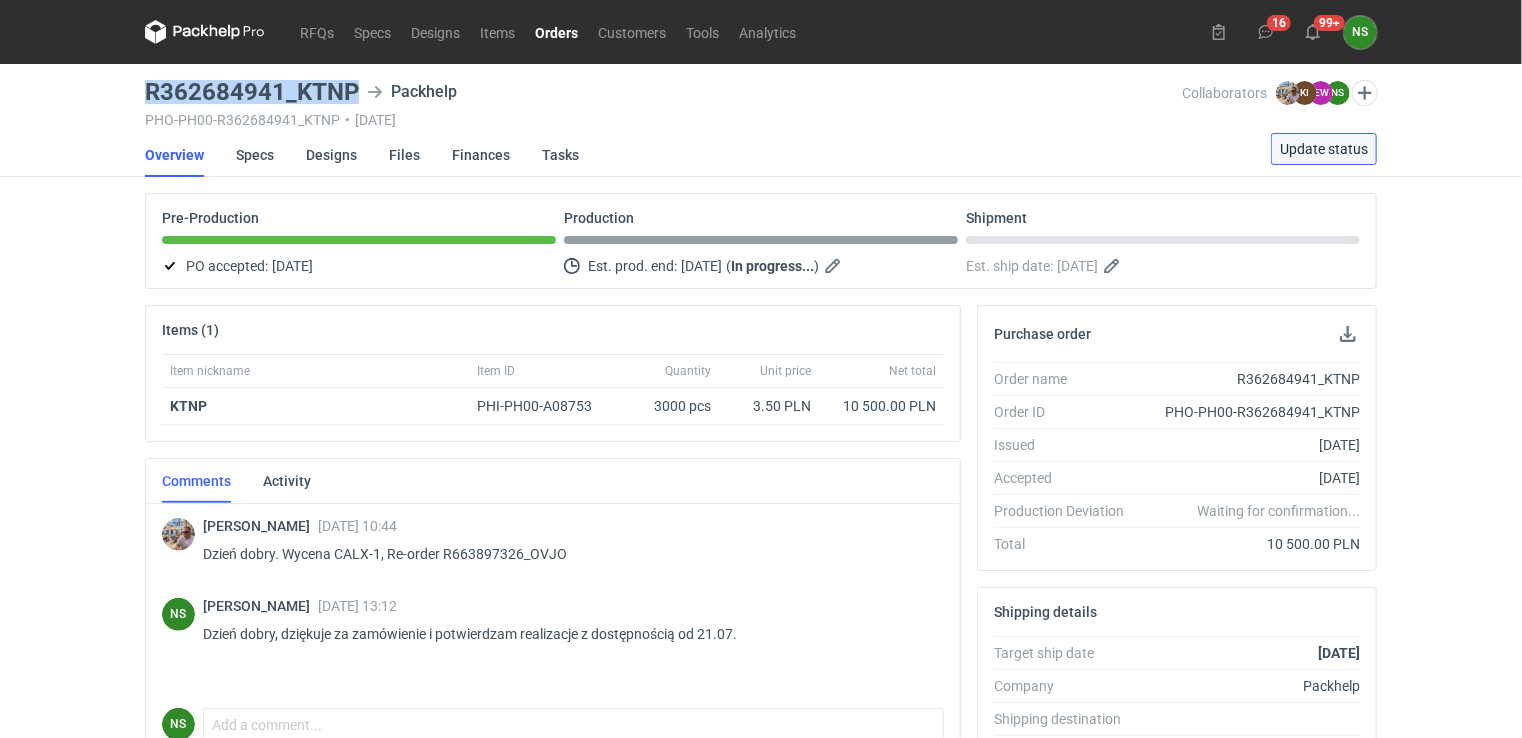 click on "Update status" at bounding box center (1324, 149) 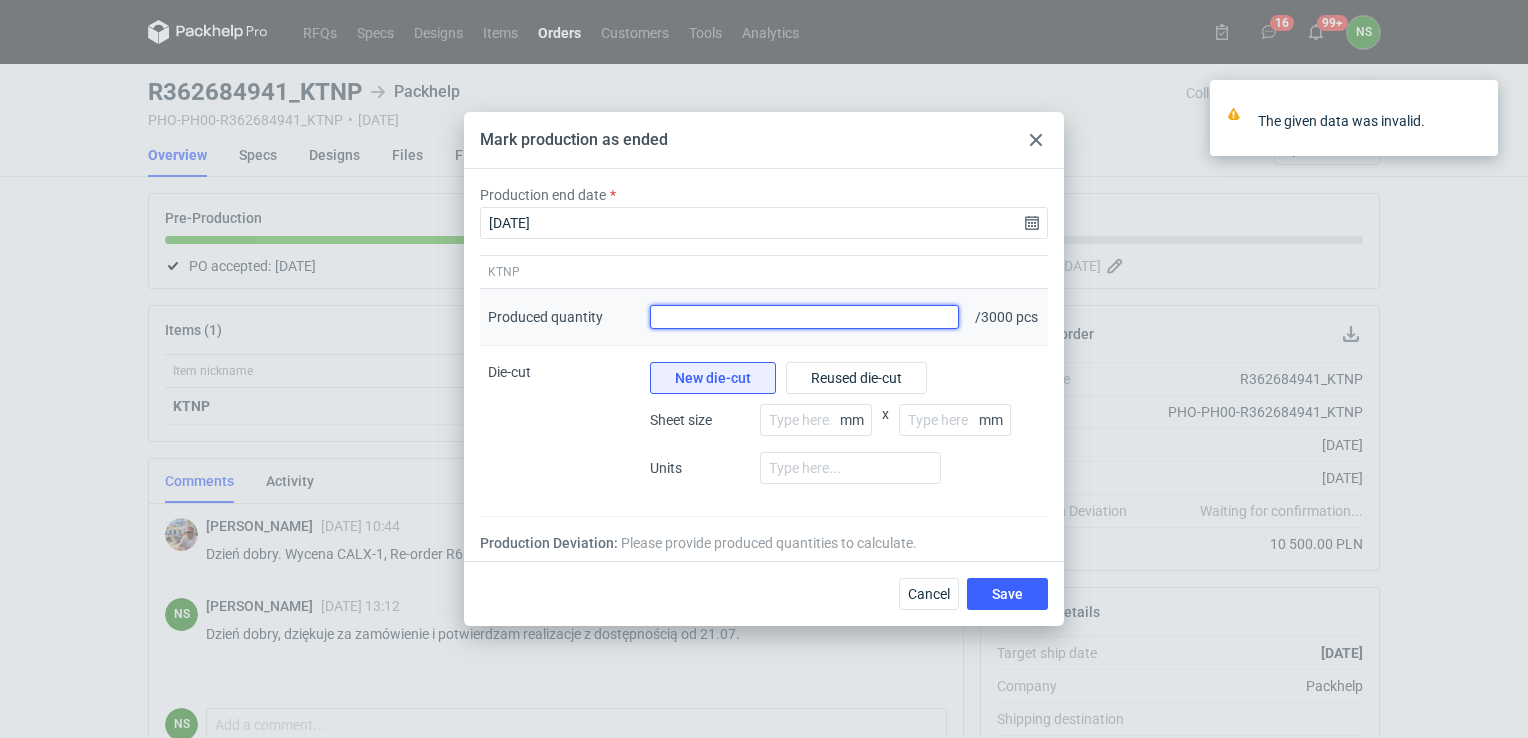 click on "Produced quantity" at bounding box center (804, 317) 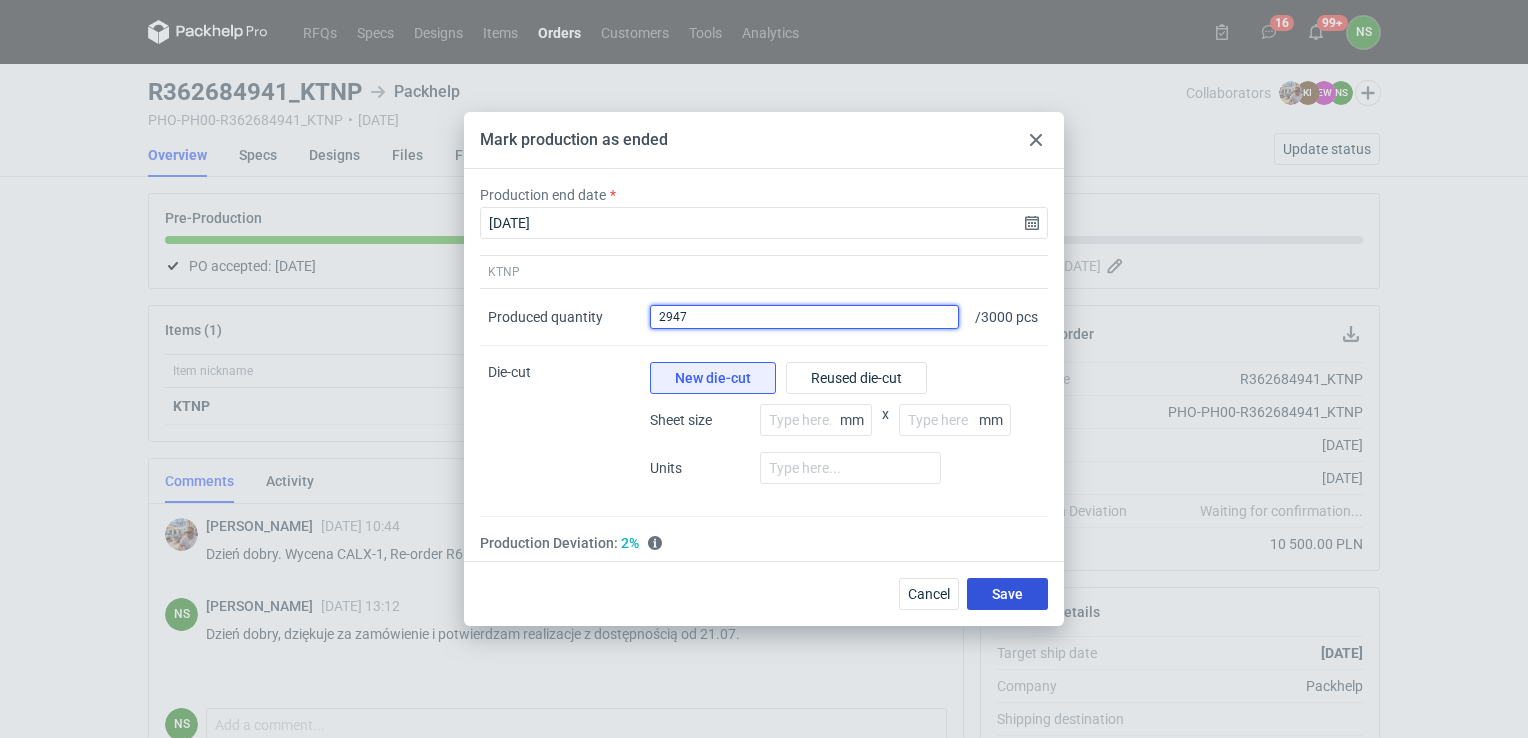 type on "2947" 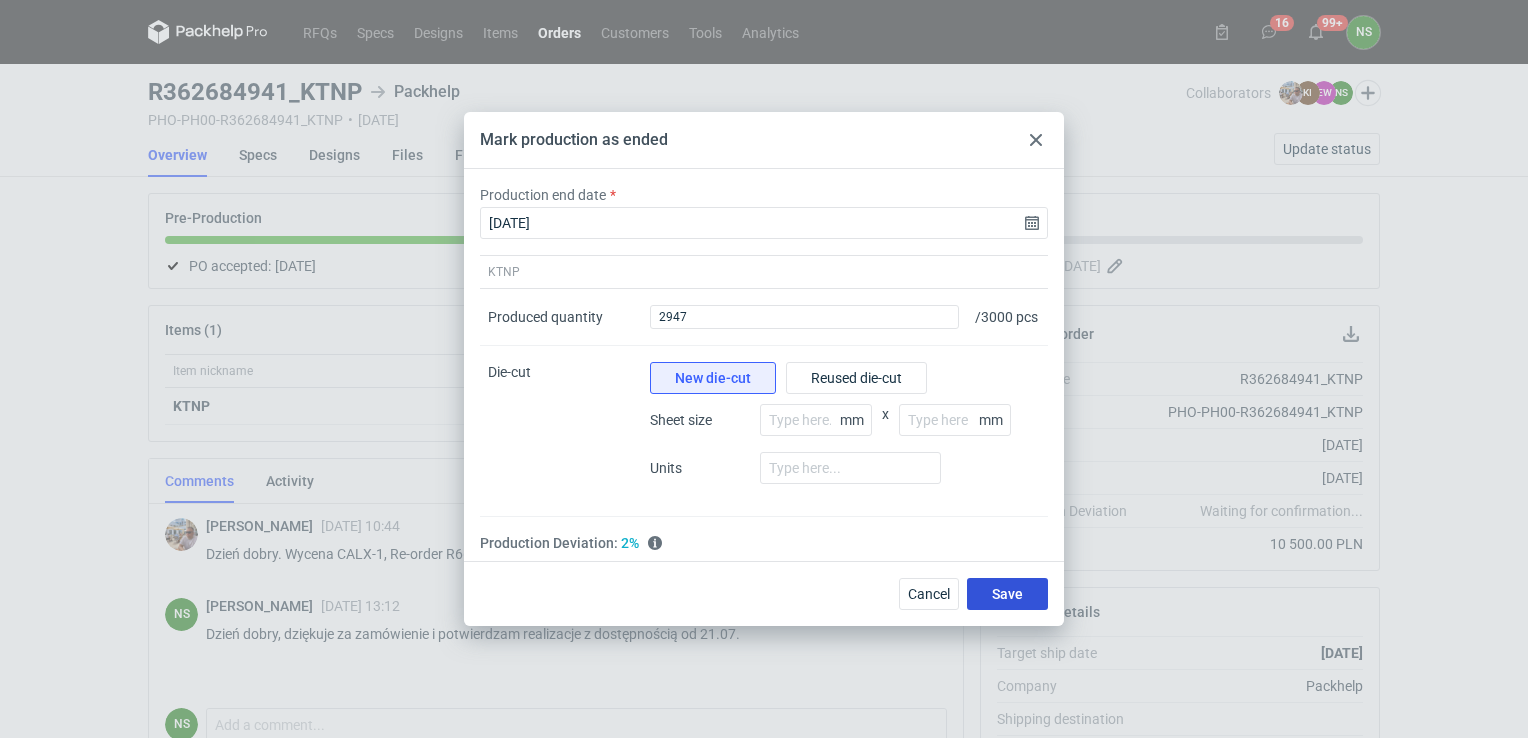 click on "Save" at bounding box center (1007, 594) 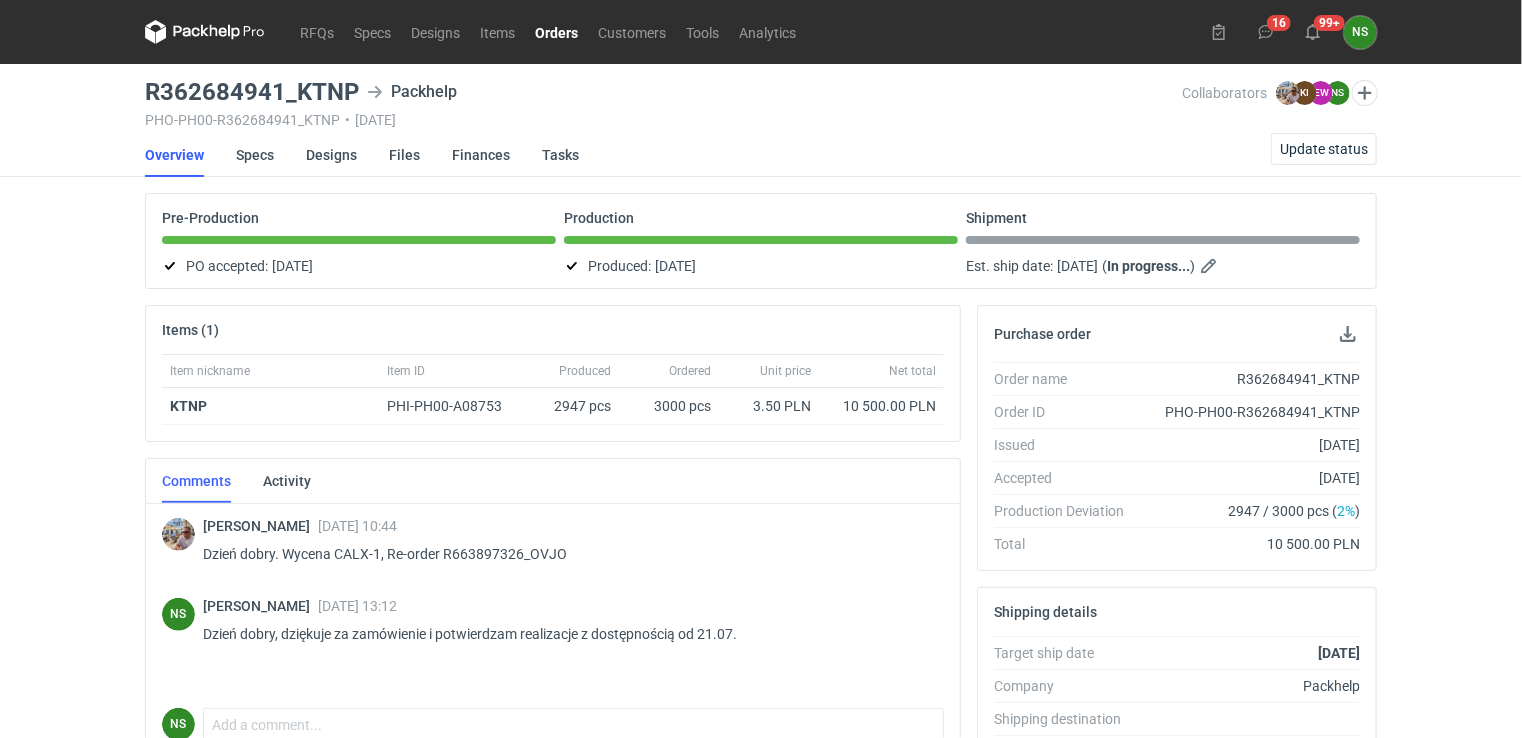 click on "Orders" at bounding box center [556, 32] 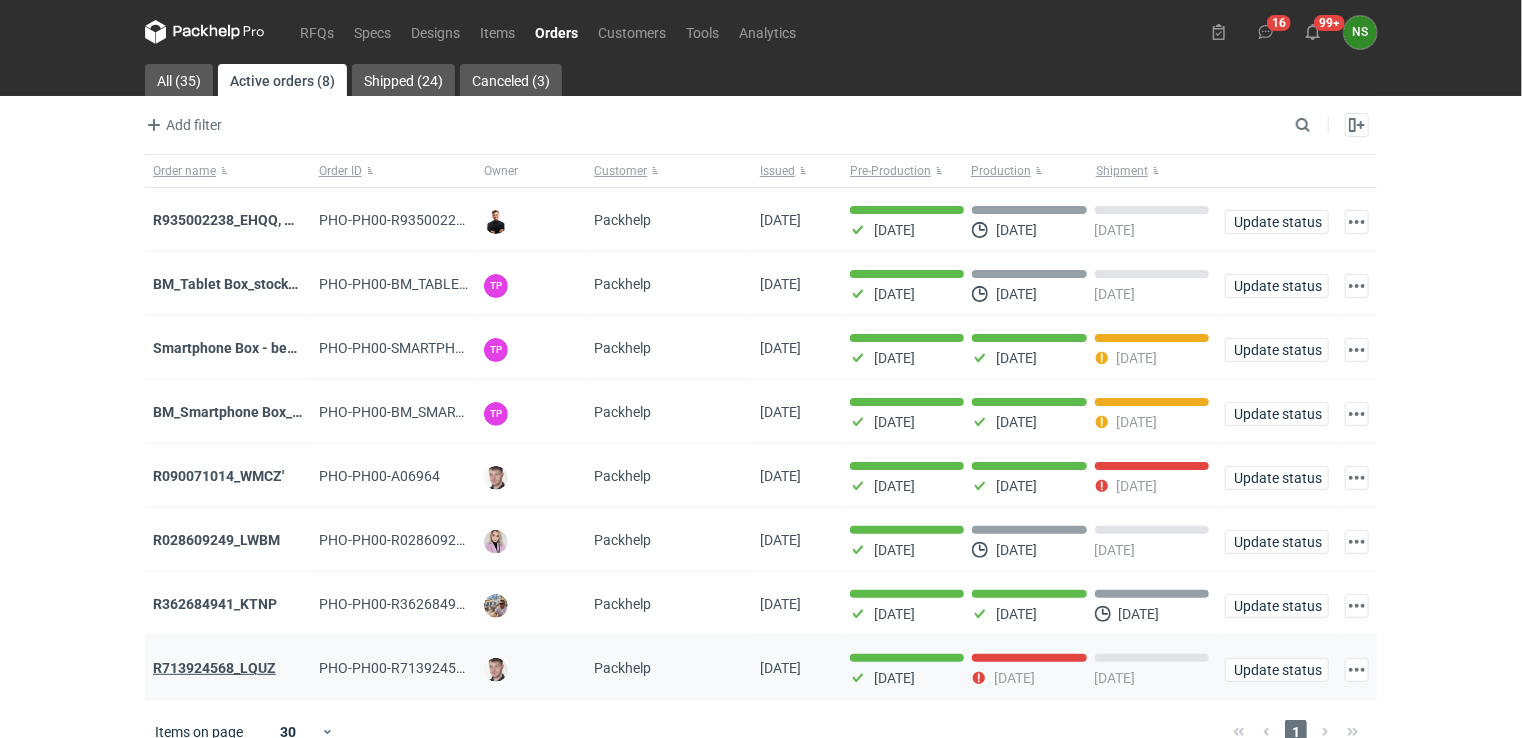 click on "R713924568_LQUZ" at bounding box center [214, 668] 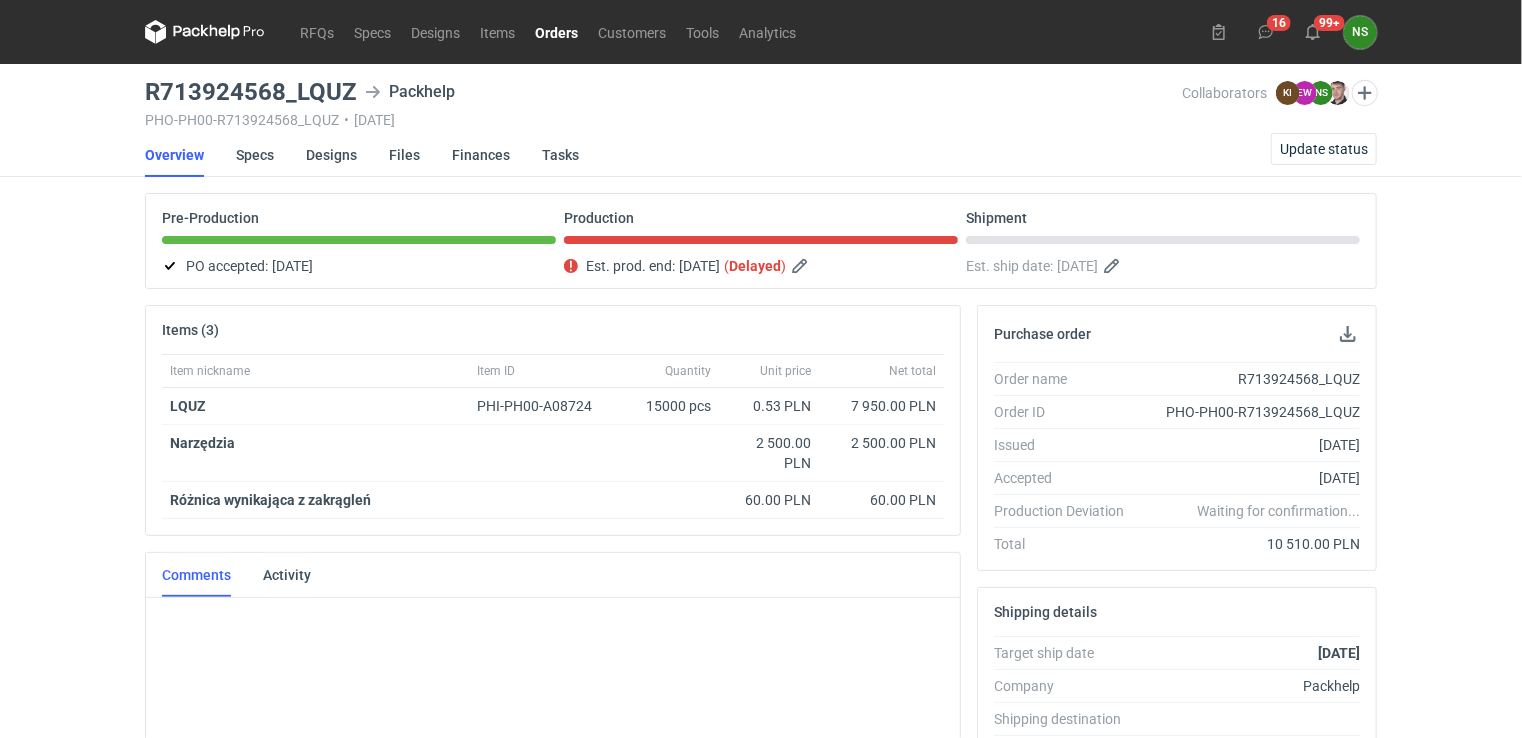 scroll, scrollTop: 81, scrollLeft: 0, axis: vertical 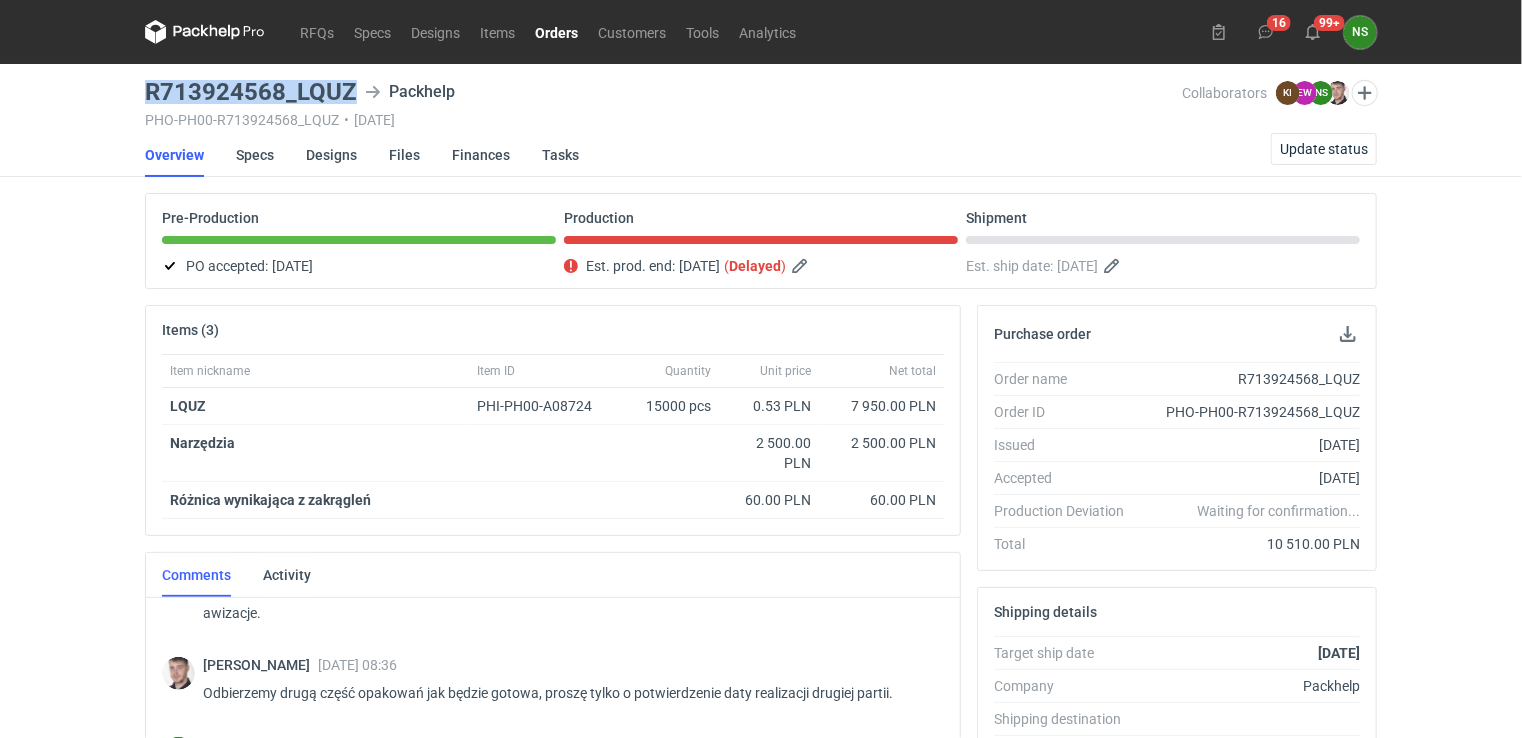 drag, startPoint x: 357, startPoint y: 90, endPoint x: 140, endPoint y: 93, distance: 217.02074 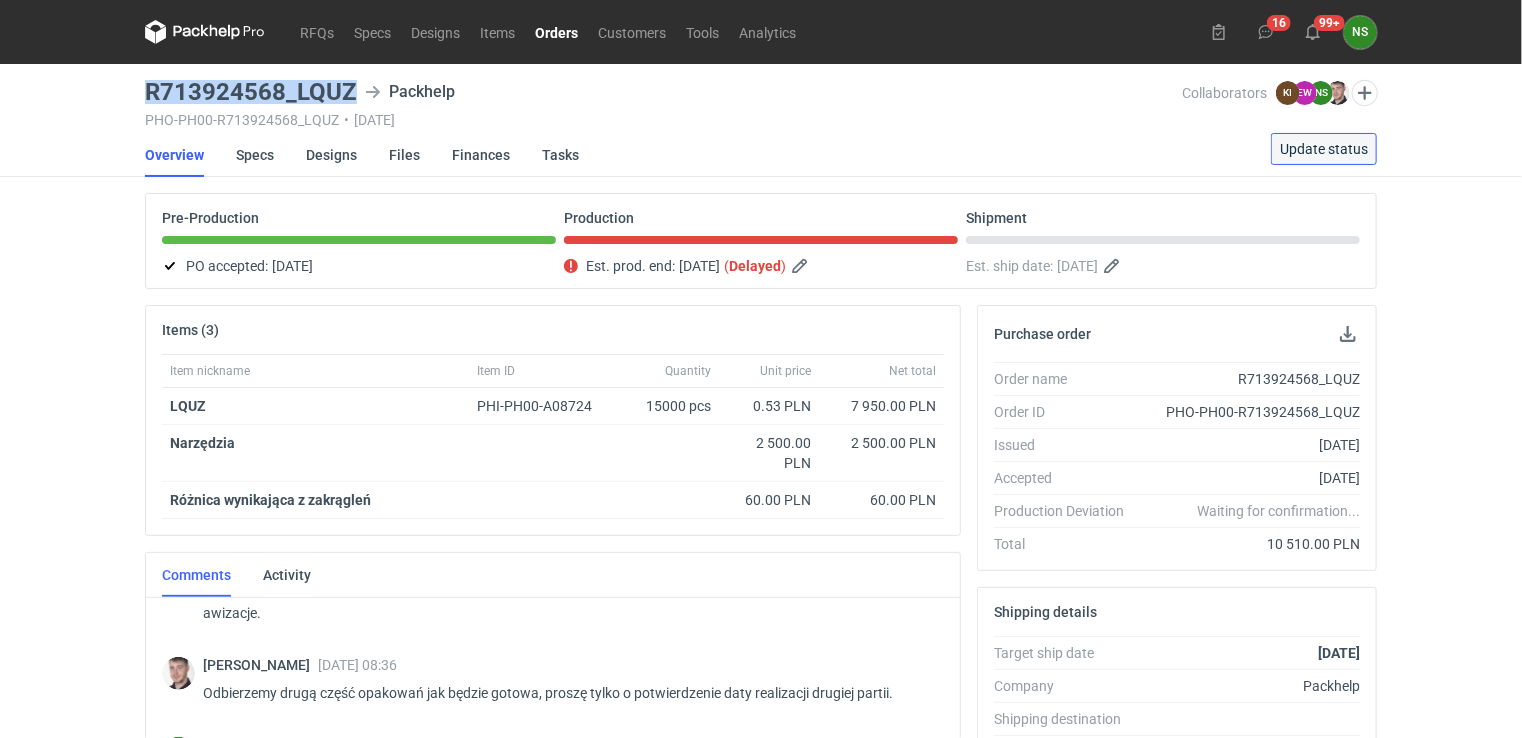click on "Update status" at bounding box center (1324, 149) 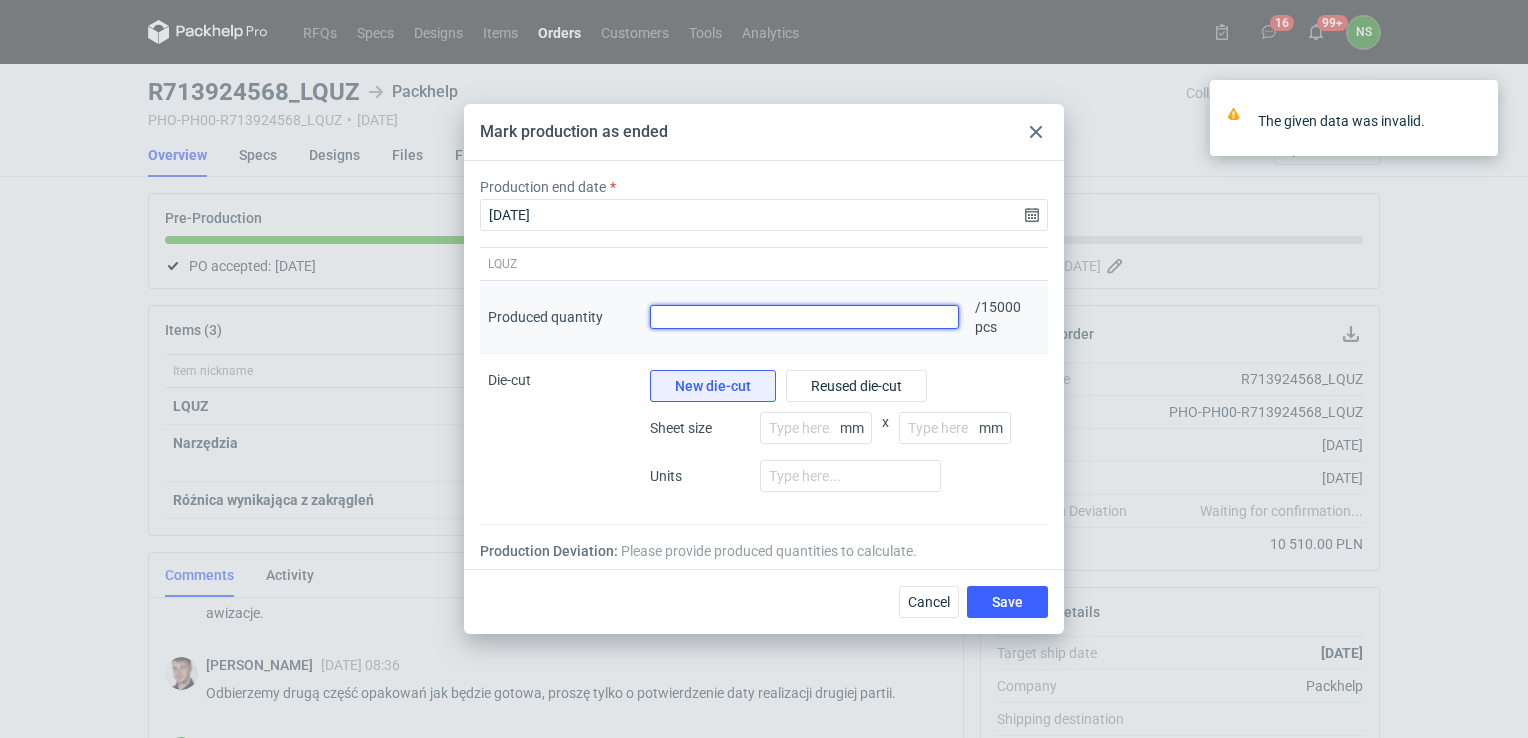 click on "Produced quantity" at bounding box center [804, 317] 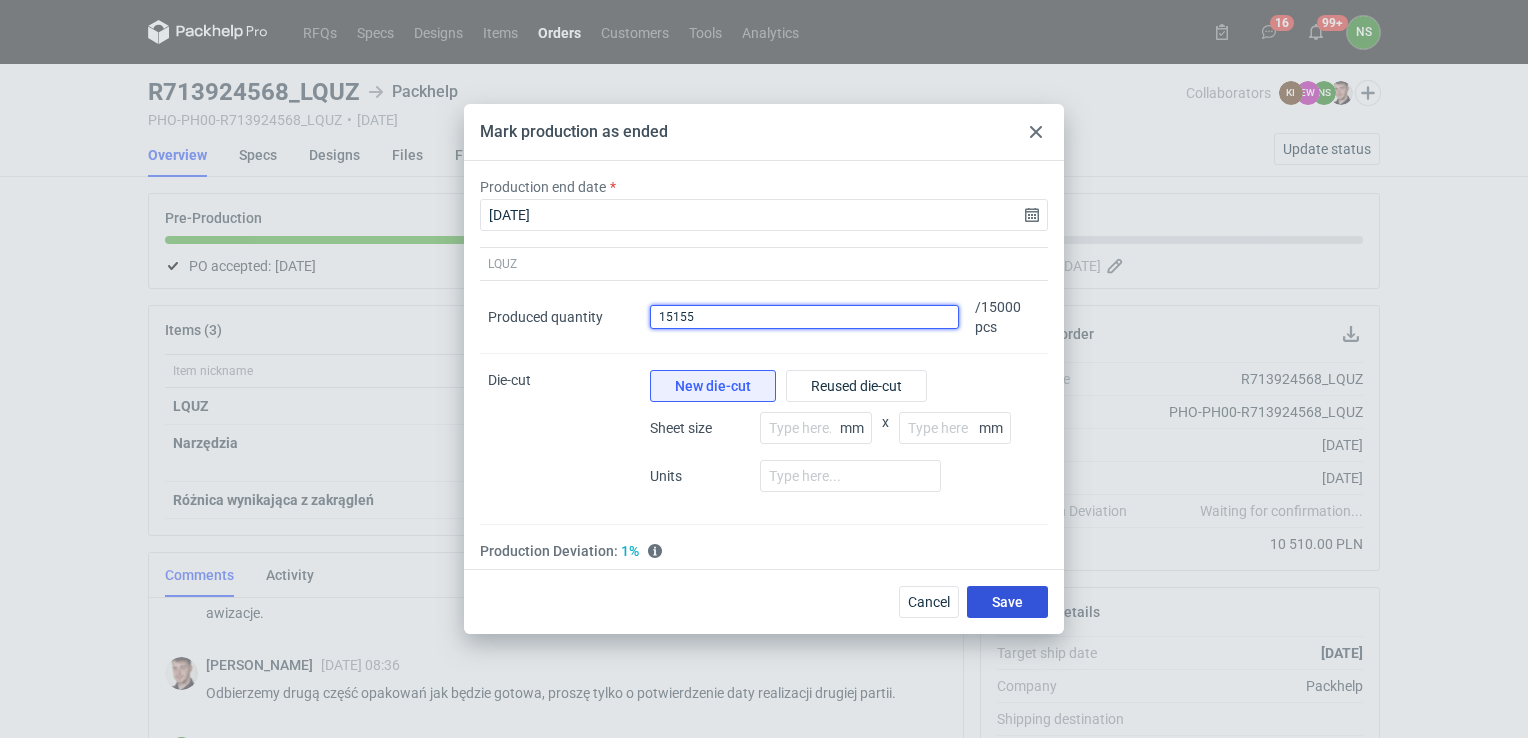 type on "15155" 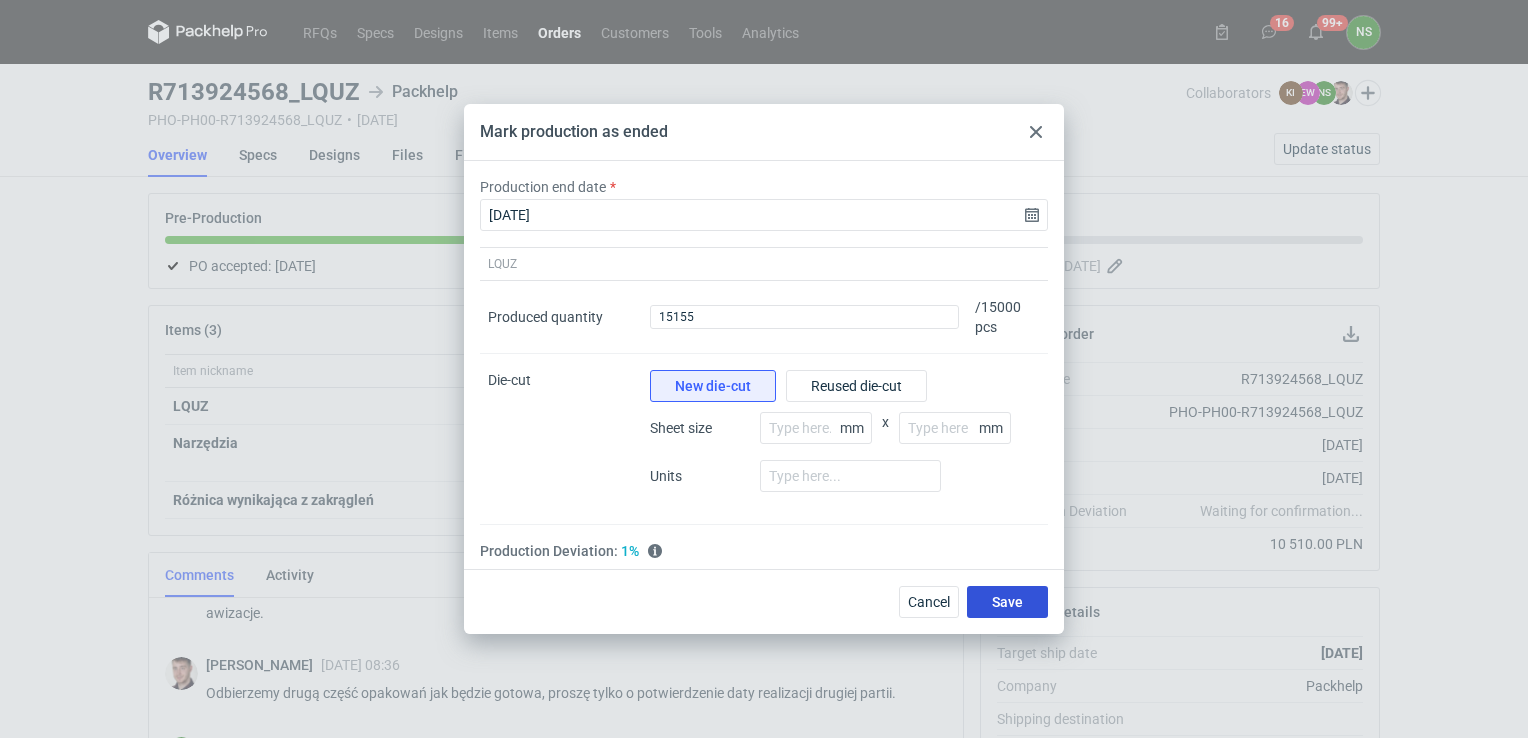 click on "Save" at bounding box center (1007, 602) 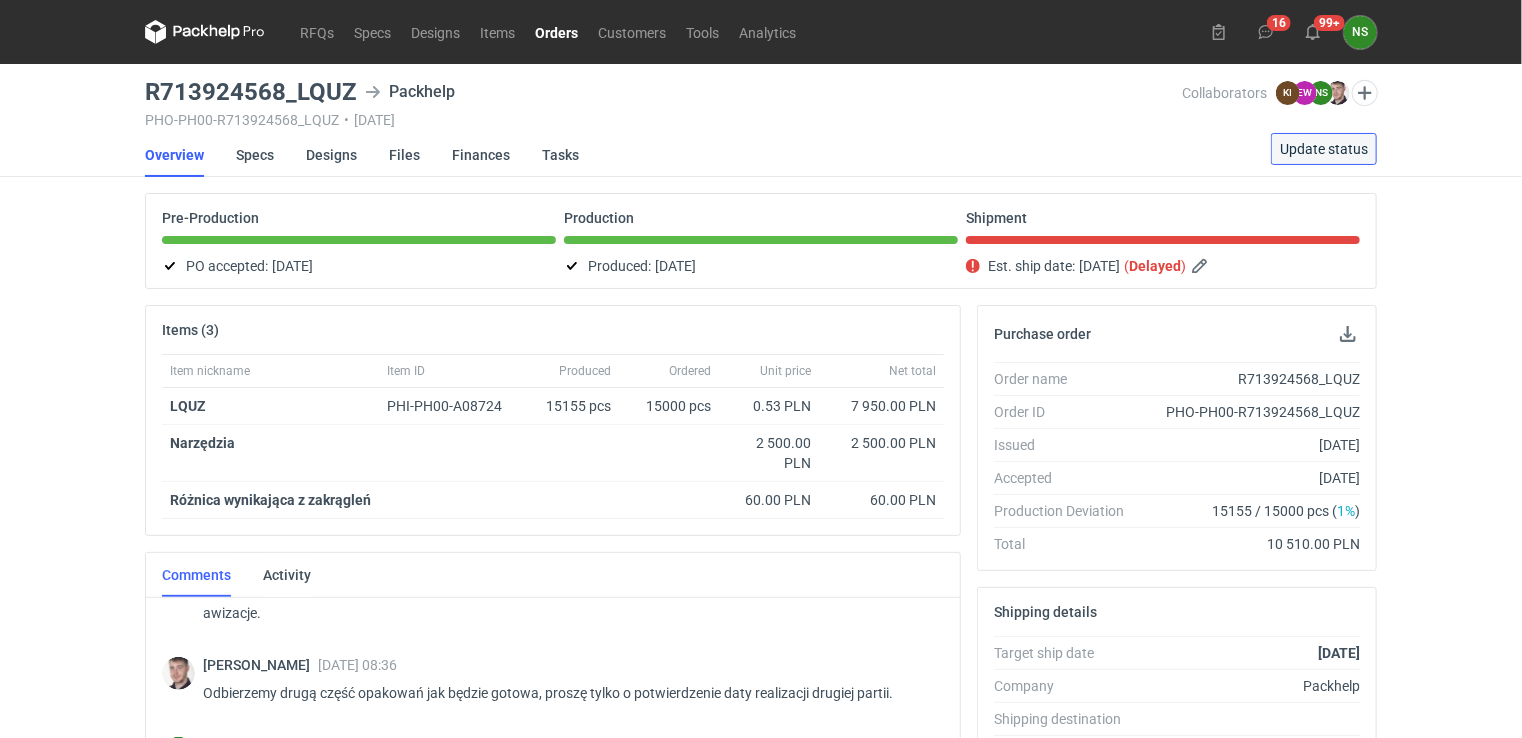 click on "Update status" at bounding box center (1324, 149) 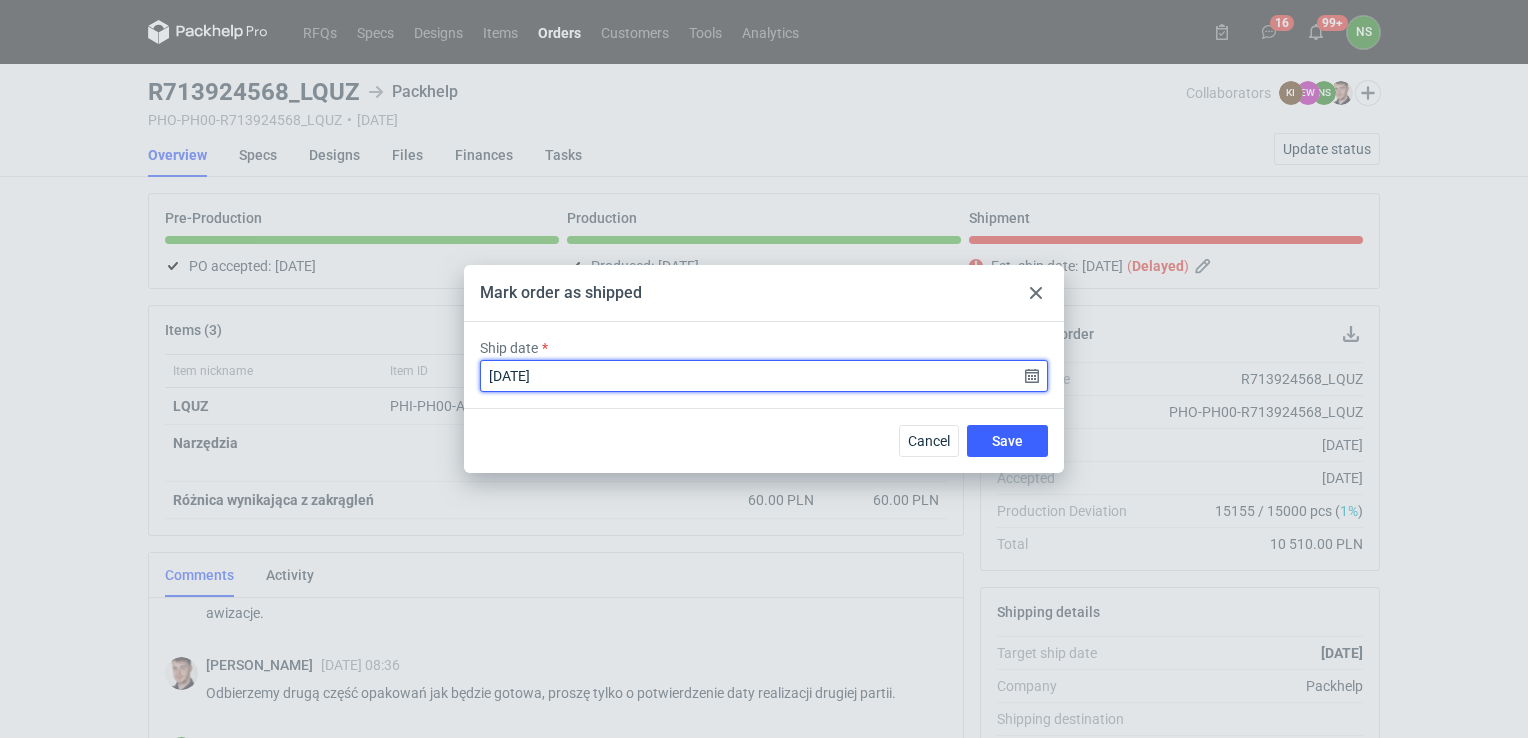 click on "[DATE]" at bounding box center (764, 376) 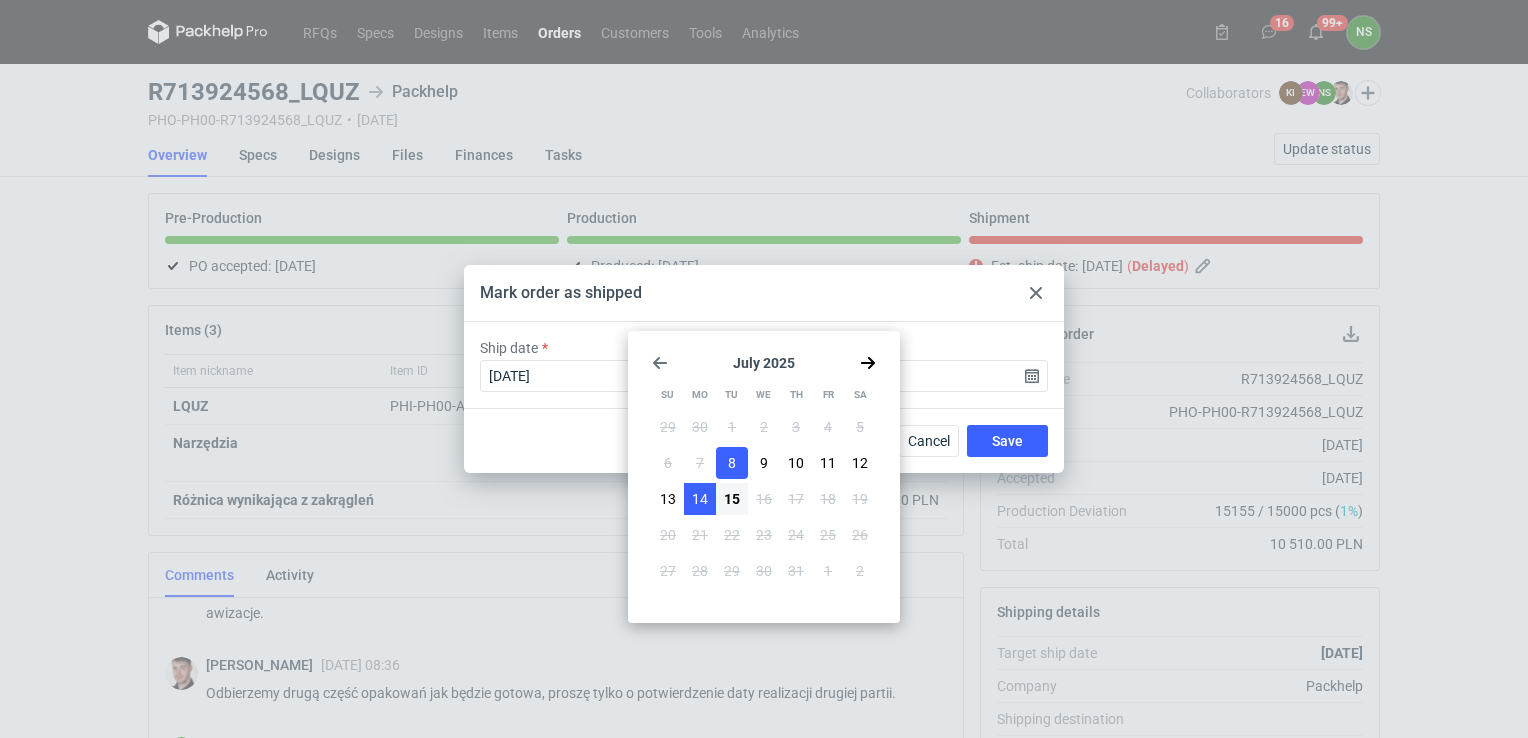 click on "14" at bounding box center [700, 499] 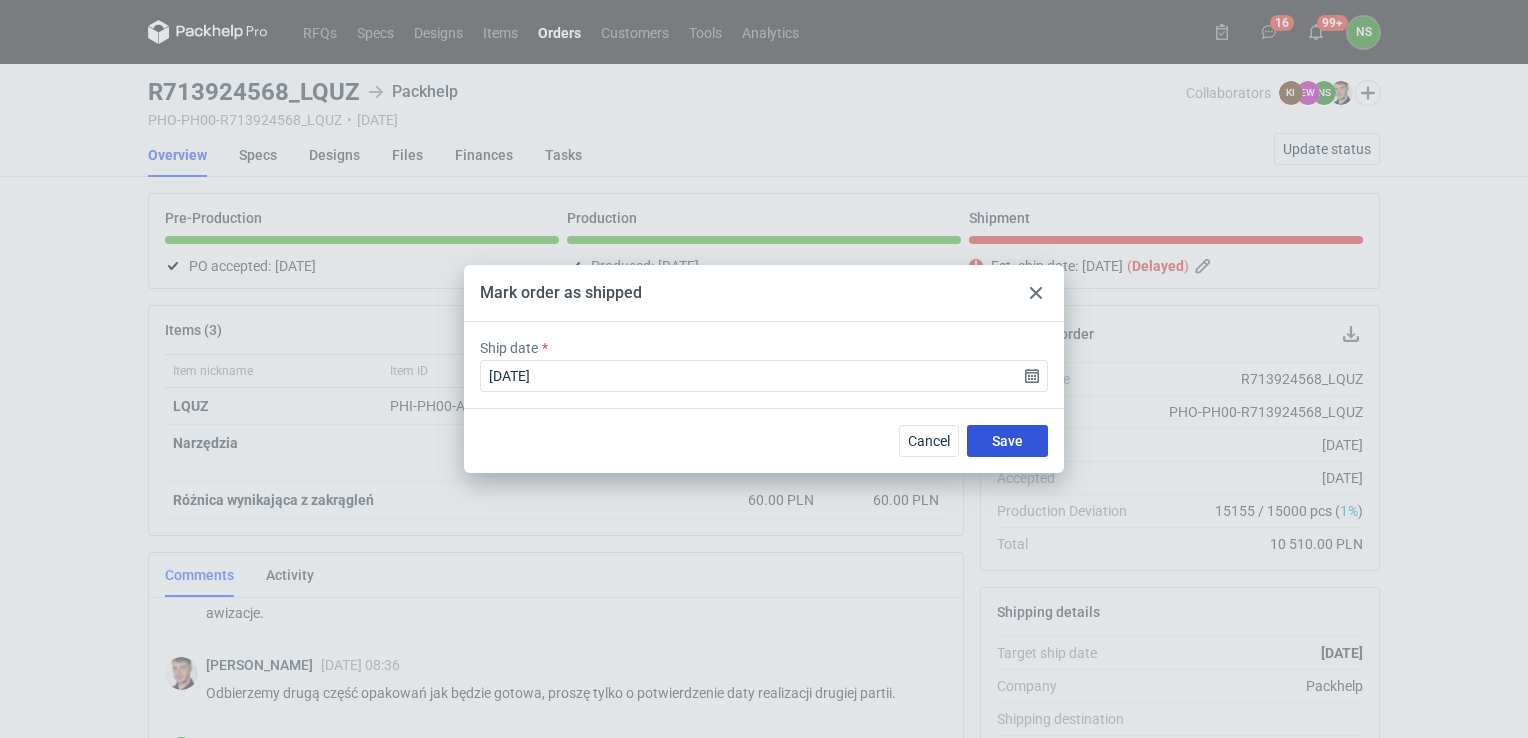 click on "Save" at bounding box center [1007, 441] 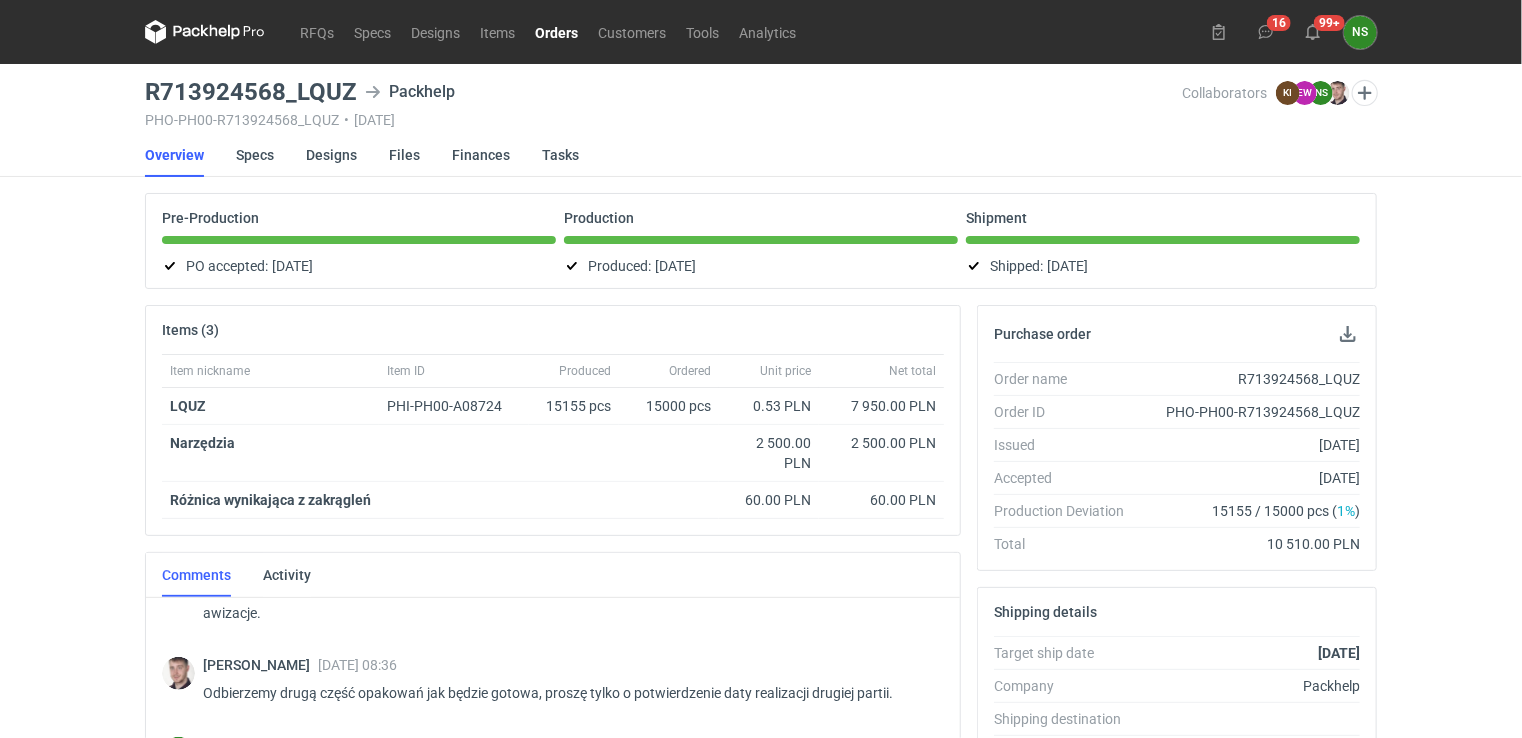 click on "Orders" at bounding box center [556, 32] 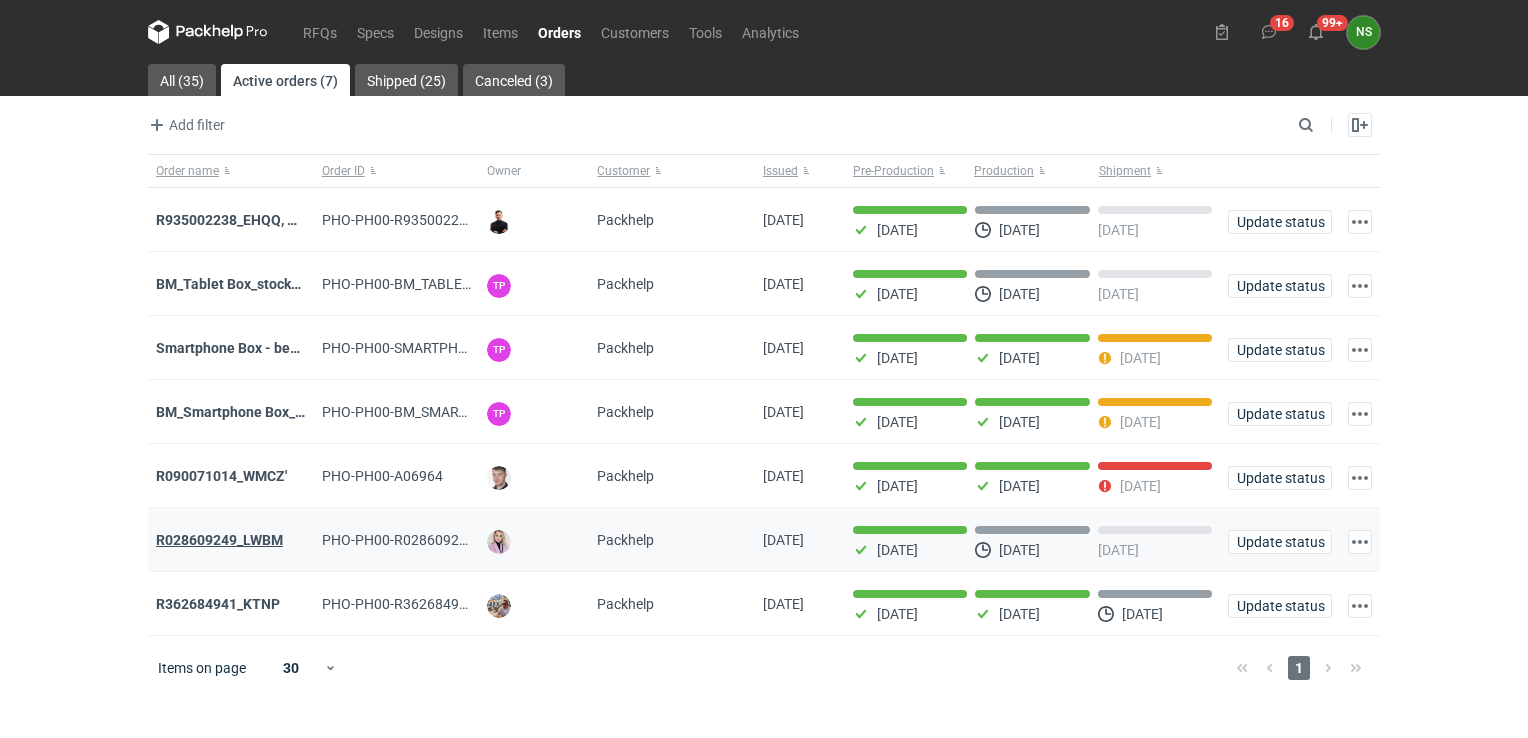 click on "R028609249_LWBM" at bounding box center [219, 540] 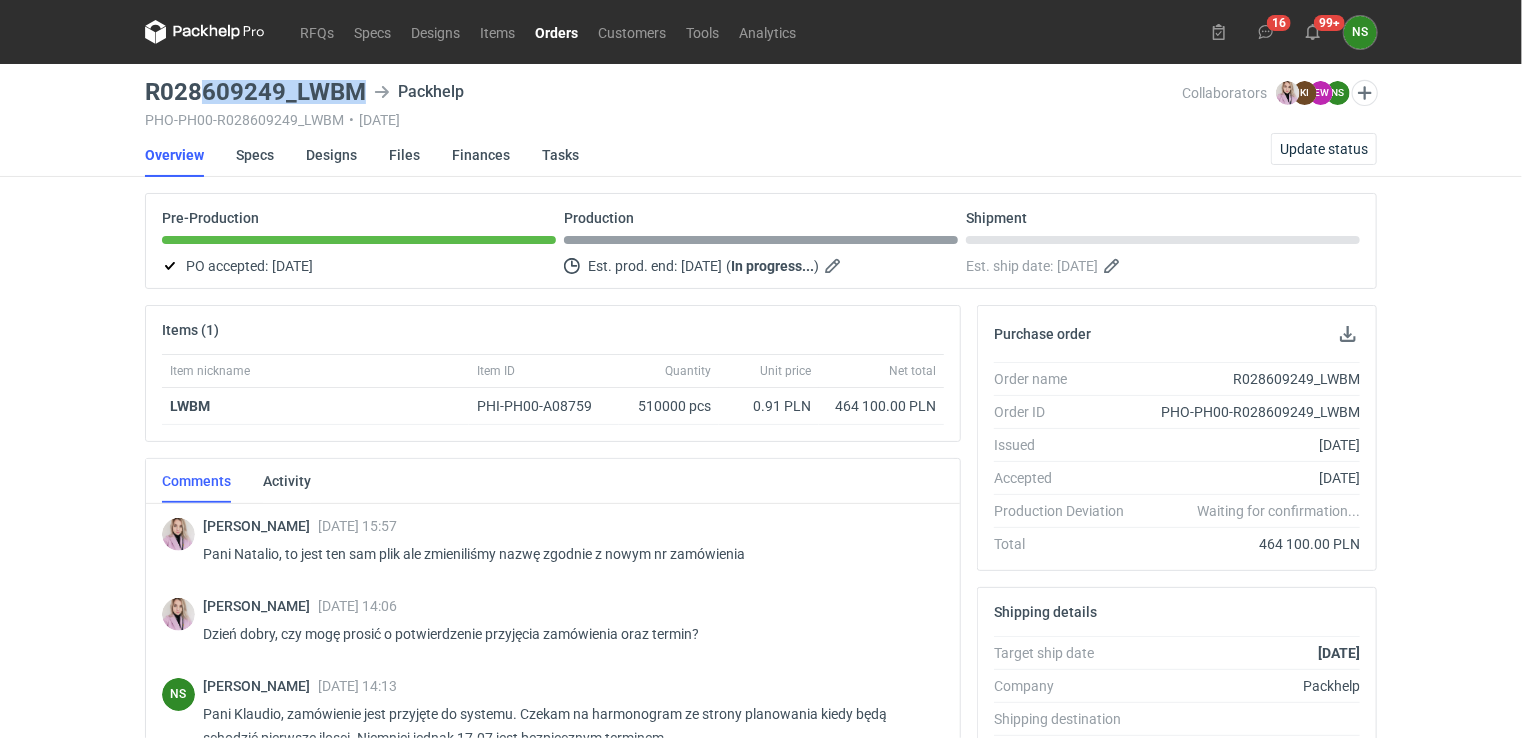 scroll, scrollTop: 80, scrollLeft: 0, axis: vertical 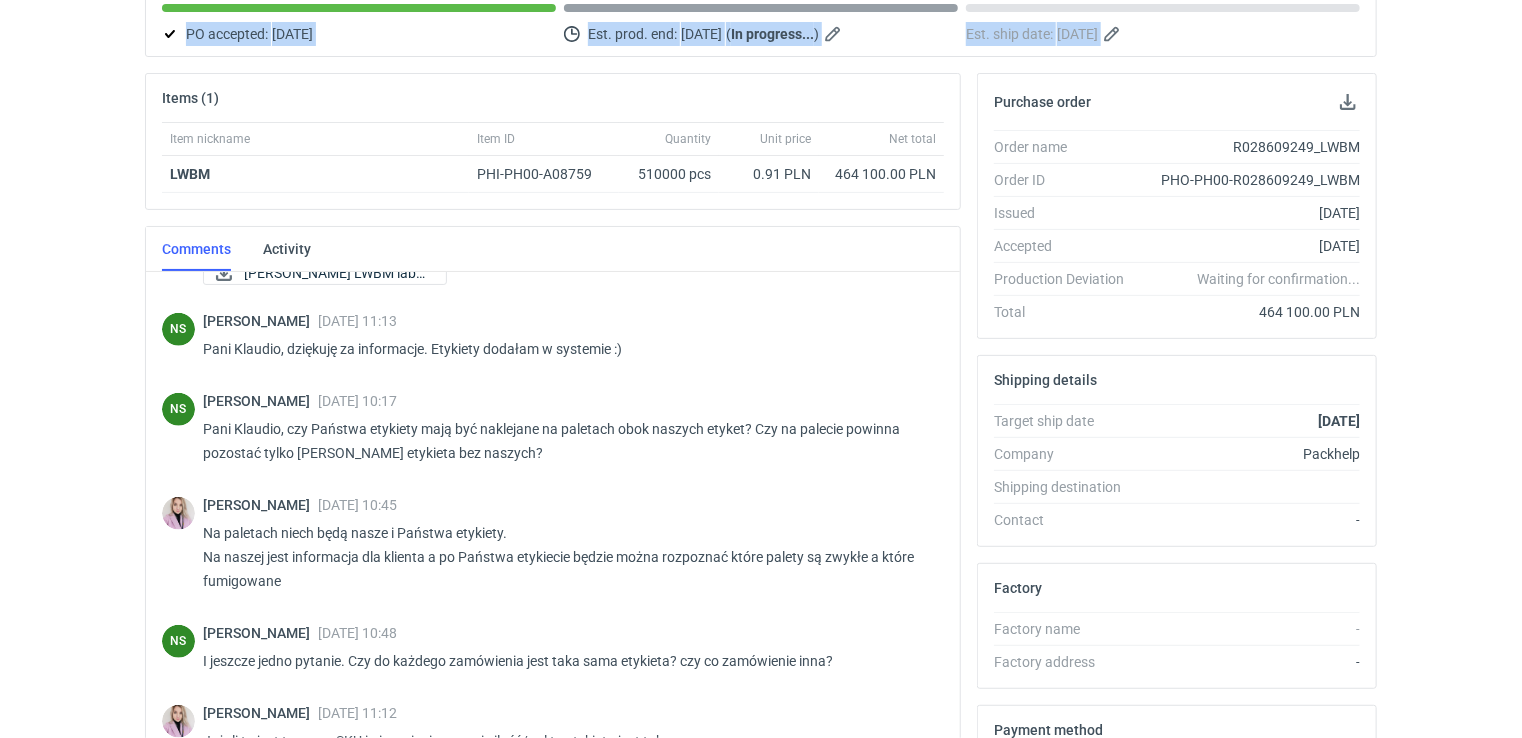 drag, startPoint x: 359, startPoint y: 87, endPoint x: 150, endPoint y: 78, distance: 209.1937 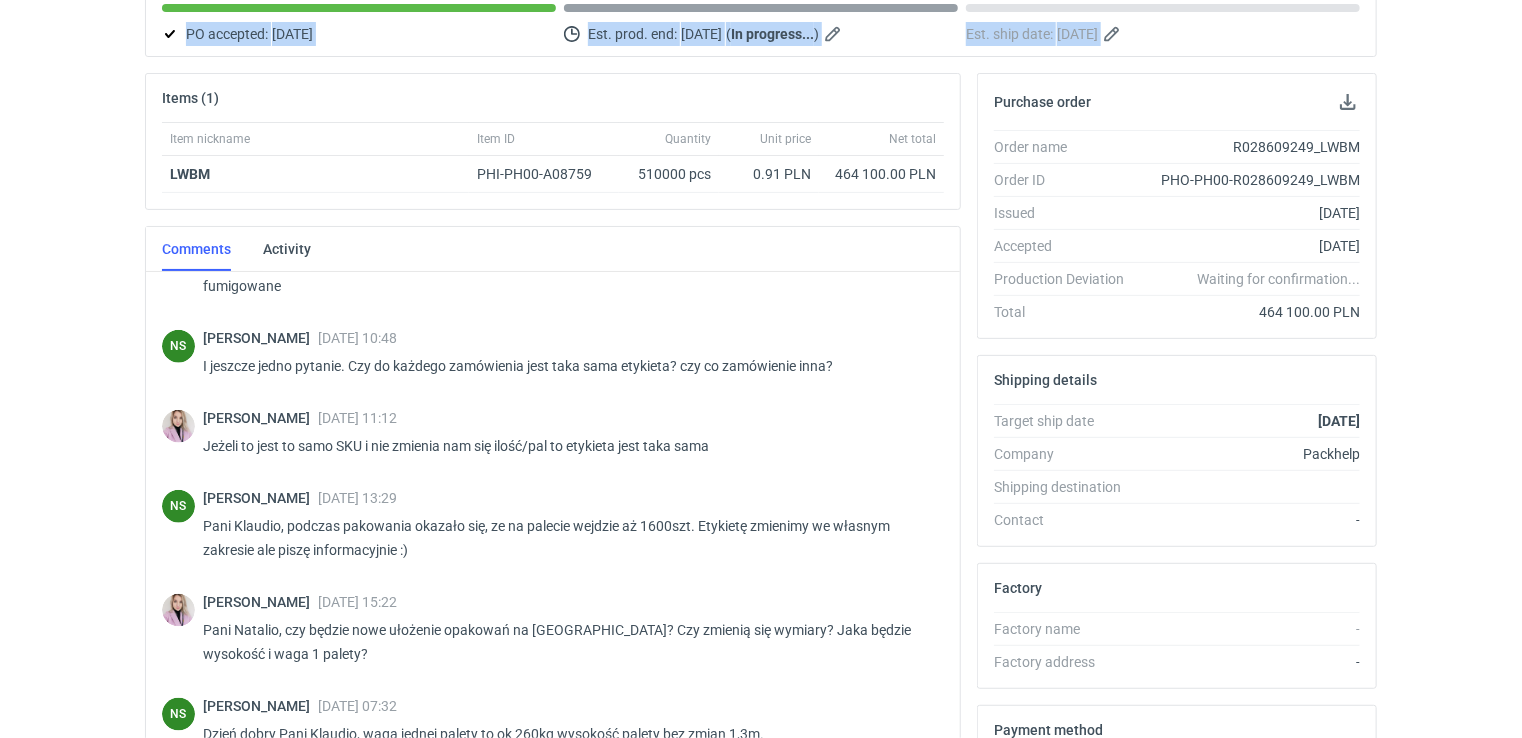scroll, scrollTop: 1447, scrollLeft: 0, axis: vertical 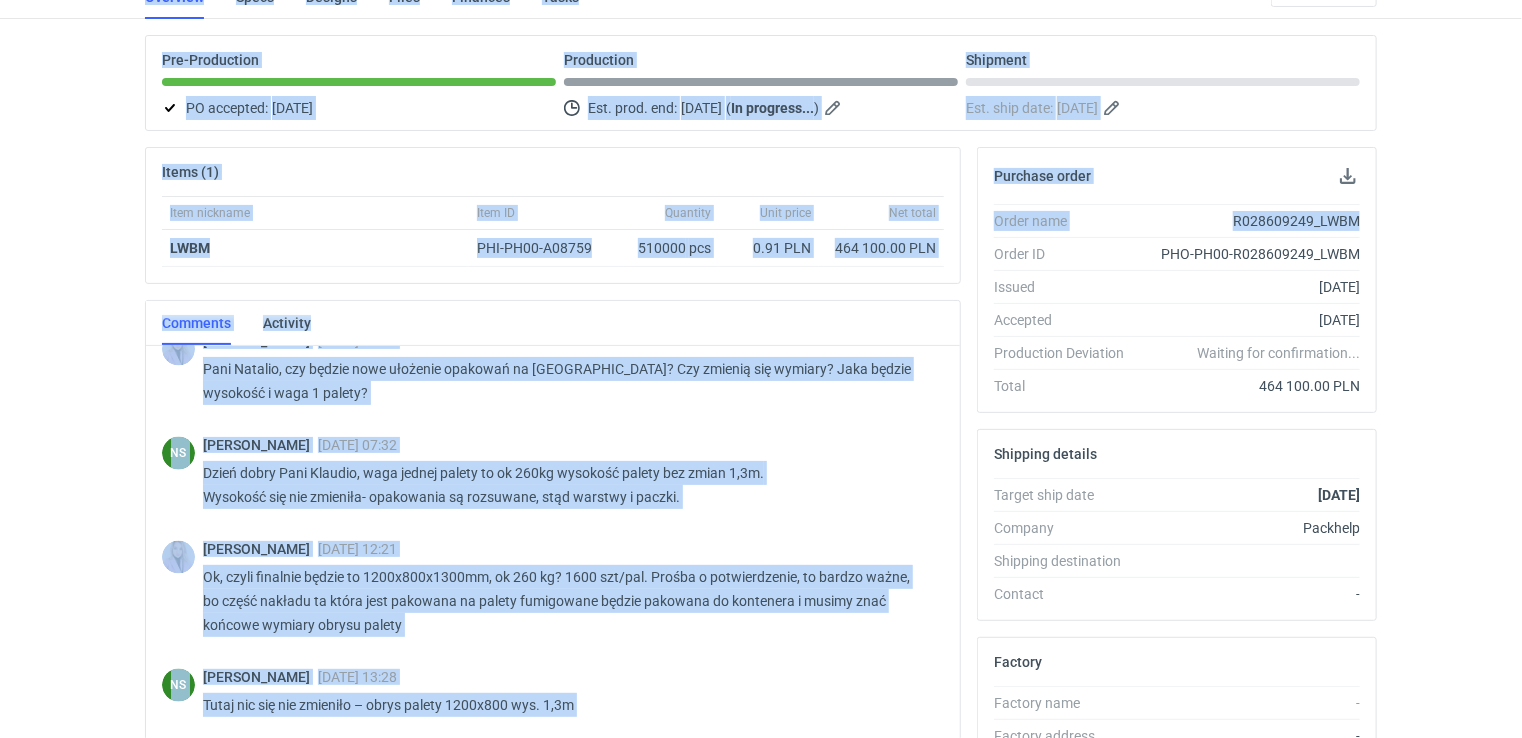 drag, startPoint x: 1521, startPoint y: 142, endPoint x: 1531, endPoint y: -15, distance: 157.31815 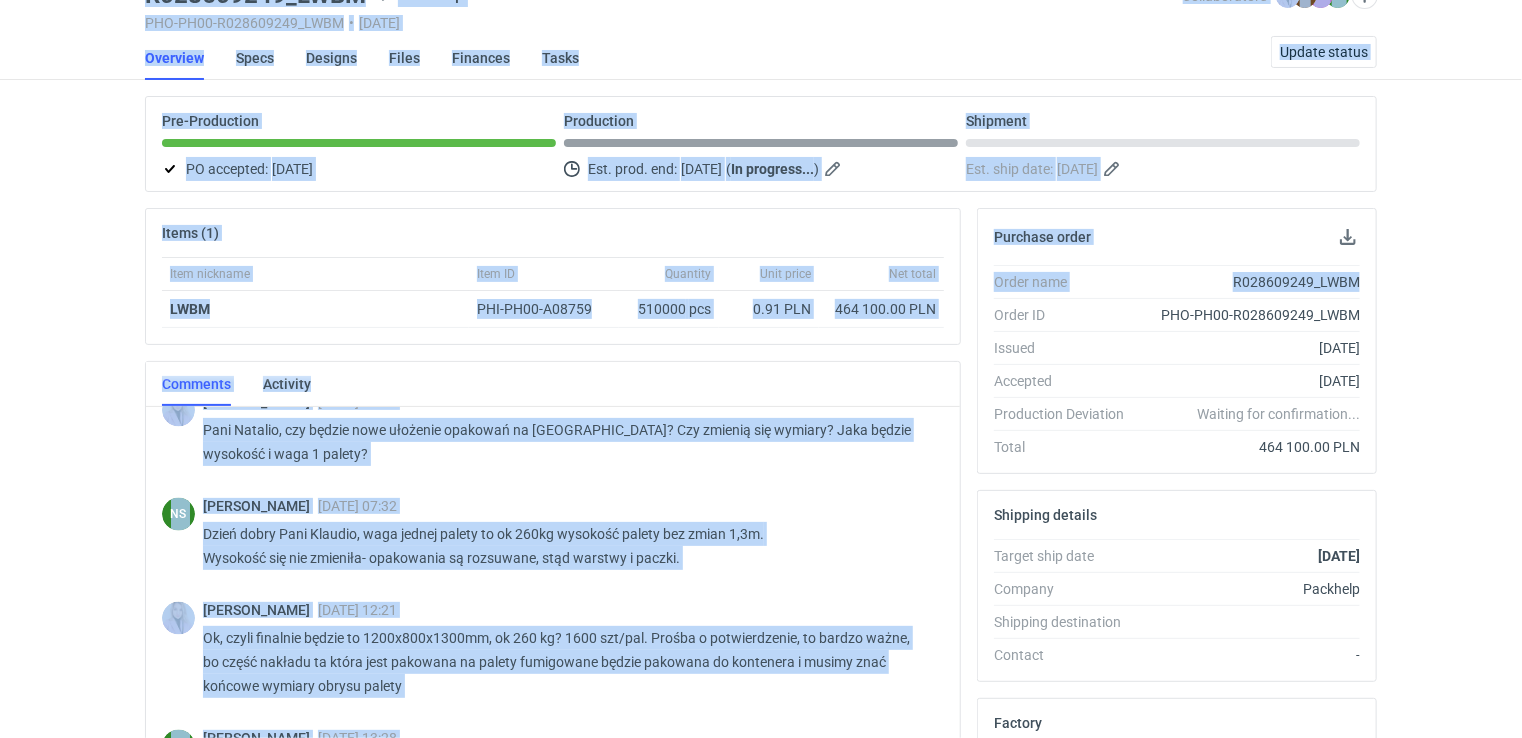 click on "RFQs Specs Designs Items Orders Customers Tools Analytics 16 99+ NS [PERSON_NAME] [EMAIL_ADDRESS][DOMAIN_NAME] Company profile Personal settings Help Center Sign out R028609249_LWBM Packhelp PHO-PH00-R028609249_LWBM • [DATE] Collaborators [PERSON_NAME] KI [PERSON_NAME] EW [PERSON_NAME] NS [PERSON_NAME] Overview Specs Designs Files Finances Tasks Update status Pre-Production PO accepted: [DATE] Production Est. prod. end: [DATE] ( In progress... ) Shipment Est. ship date: [DATE] Items (1) Item nickname Item ID Quantity Unit price Net total LWBM PHI-PH00-A08759 510000   pcs 0.91 PLN 464 100.00 PLN Comments Activity [PERSON_NAME] [DATE] 15:57 Pani Natalio, to jest ten sam plik ale zmieniliśmy nazwę zgodnie z nowym nr zamówienia [PERSON_NAME] [DATE] 14:06 Dzień dobry, czy mogę prosić o potwierdzenie przyjęcia zamówienia oraz termin? NS [PERSON_NAME] [DATE] 14:13 NS [PERSON_NAME] [DATE] 14:14 A czy 18.07 jest wymagany pełny nakład? NS NS NS" at bounding box center [761, 272] 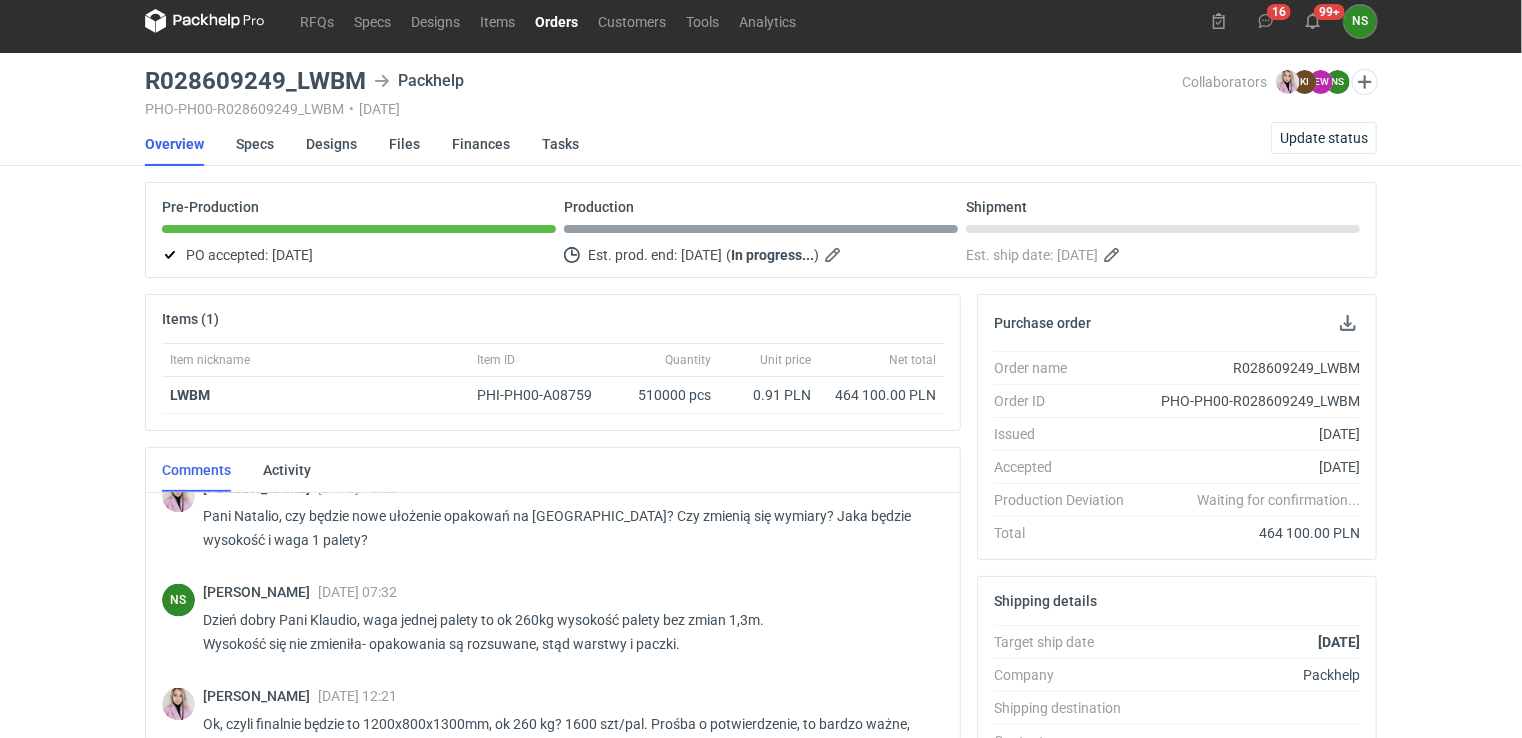 scroll, scrollTop: 0, scrollLeft: 0, axis: both 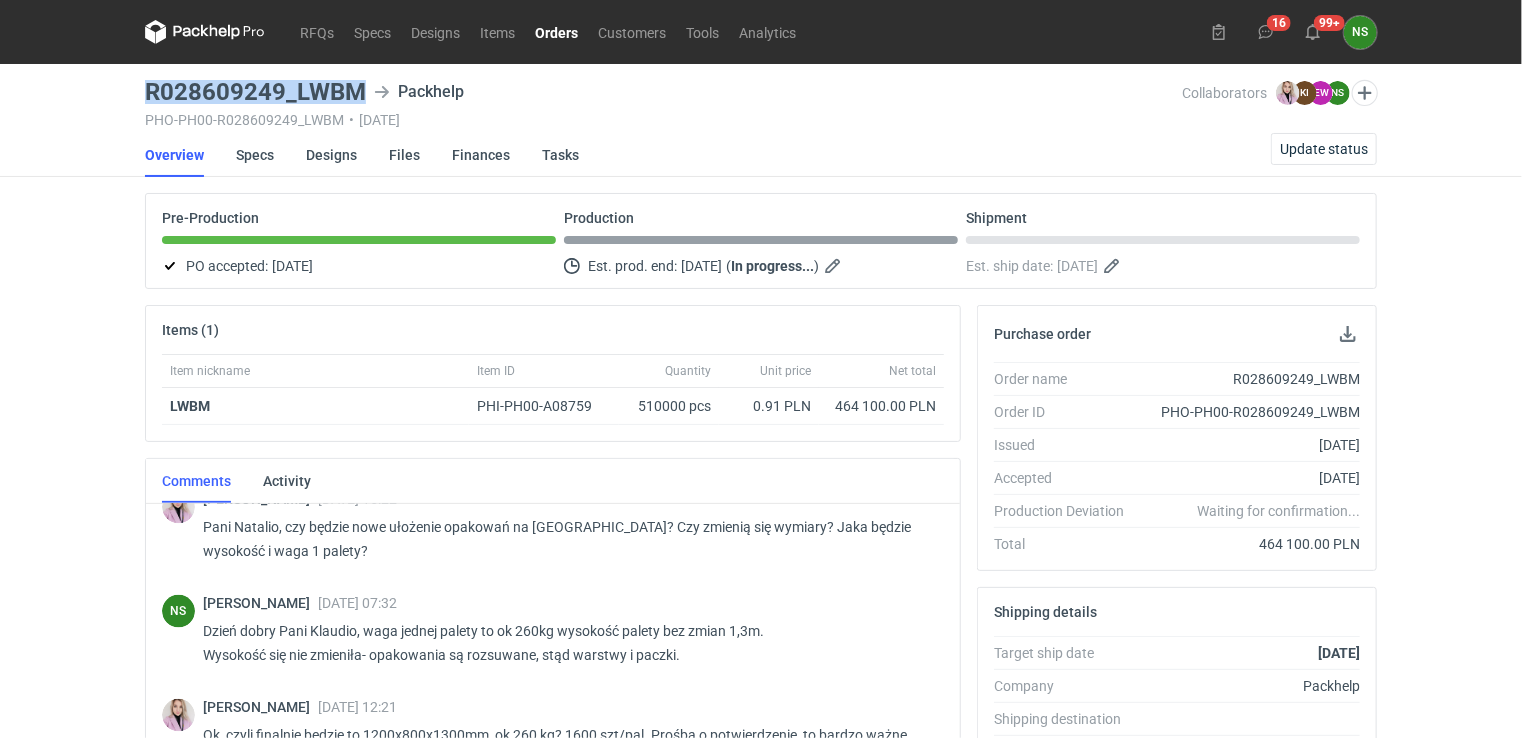 drag, startPoint x: 144, startPoint y: 88, endPoint x: 357, endPoint y: 98, distance: 213.23462 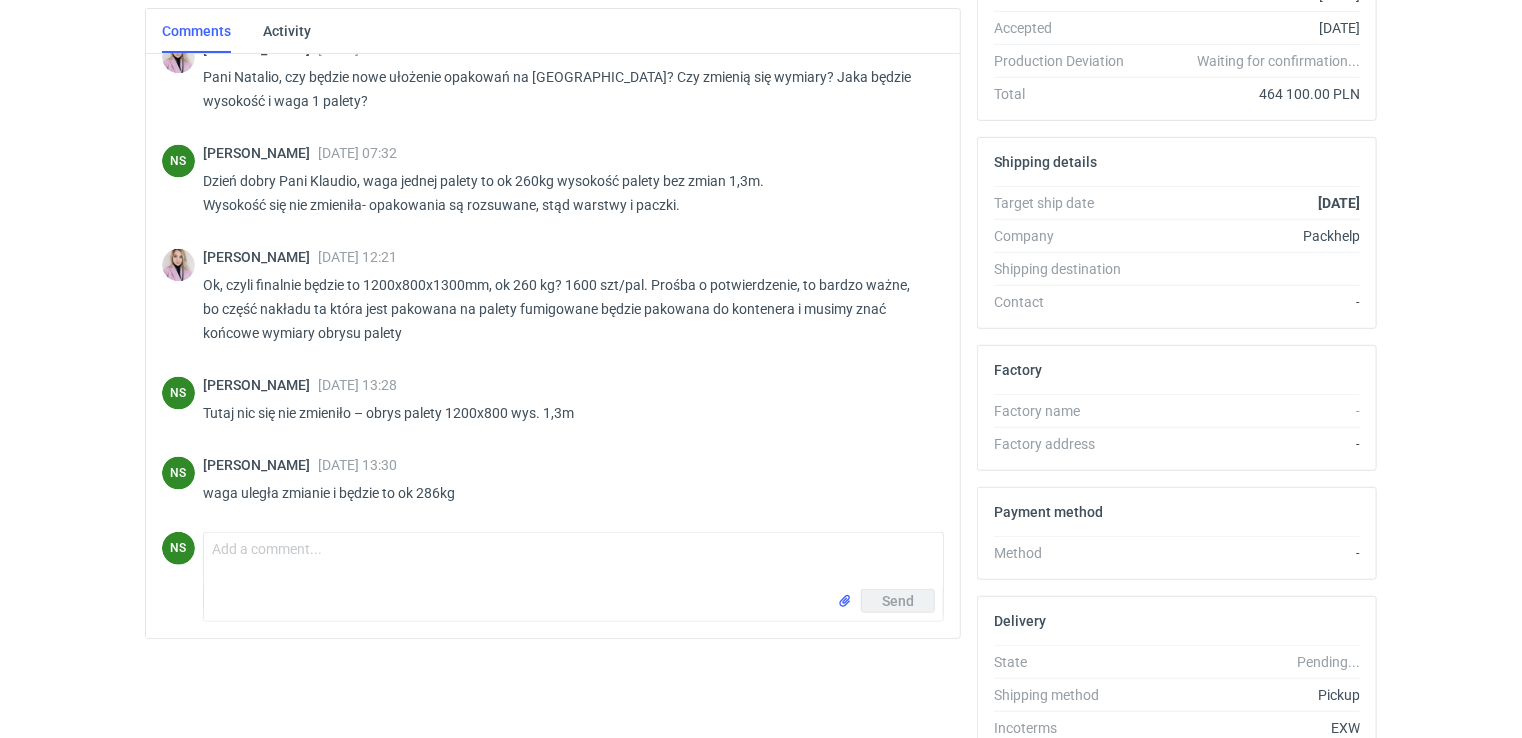 scroll, scrollTop: 459, scrollLeft: 0, axis: vertical 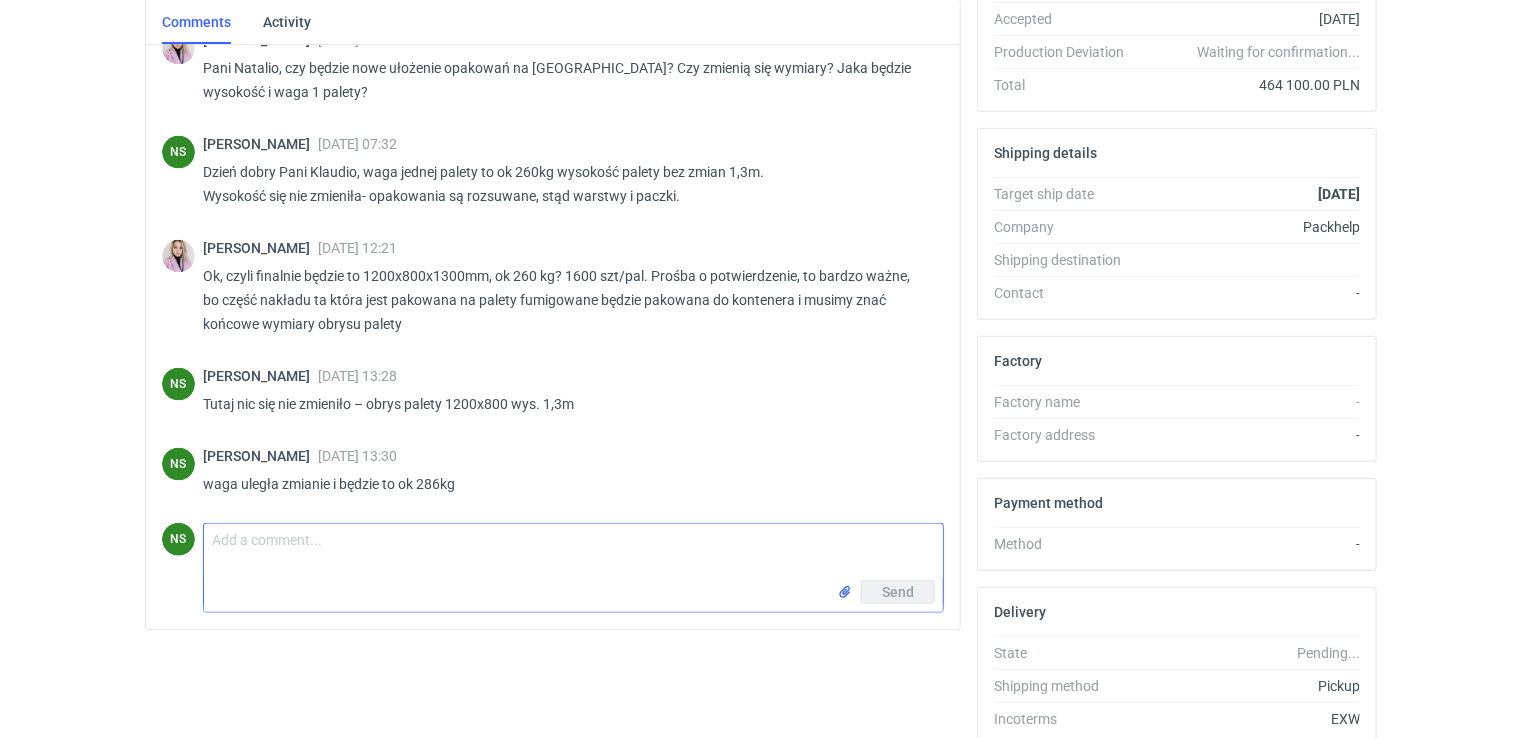 click on "Comment message" at bounding box center (573, 552) 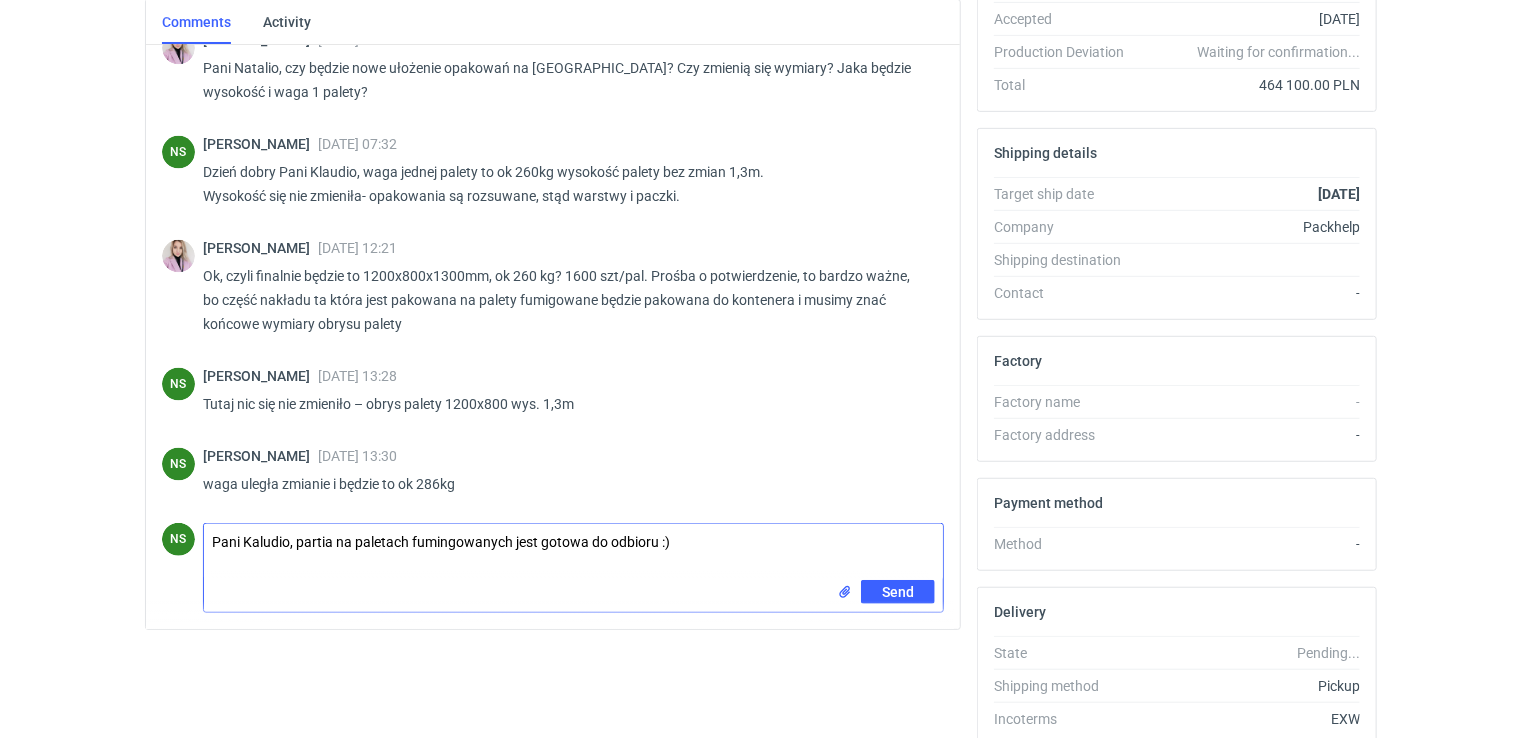 click on "Pani Kaludio, partia na paletach fumingowanych jest gotowa do odbioru :)" at bounding box center [573, 552] 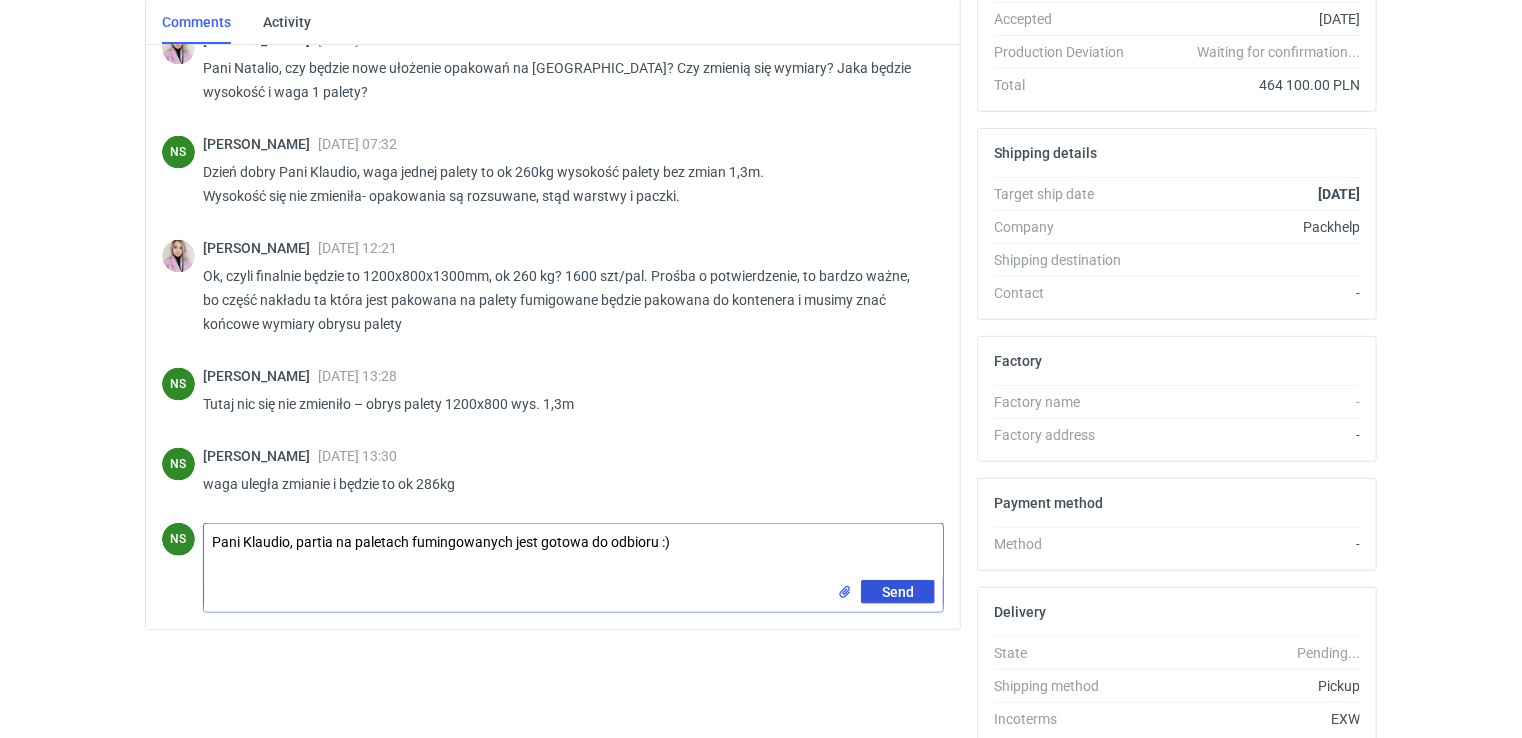 type on "Pani Klaudio, partia na paletach fumingowanych jest gotowa do odbioru :)" 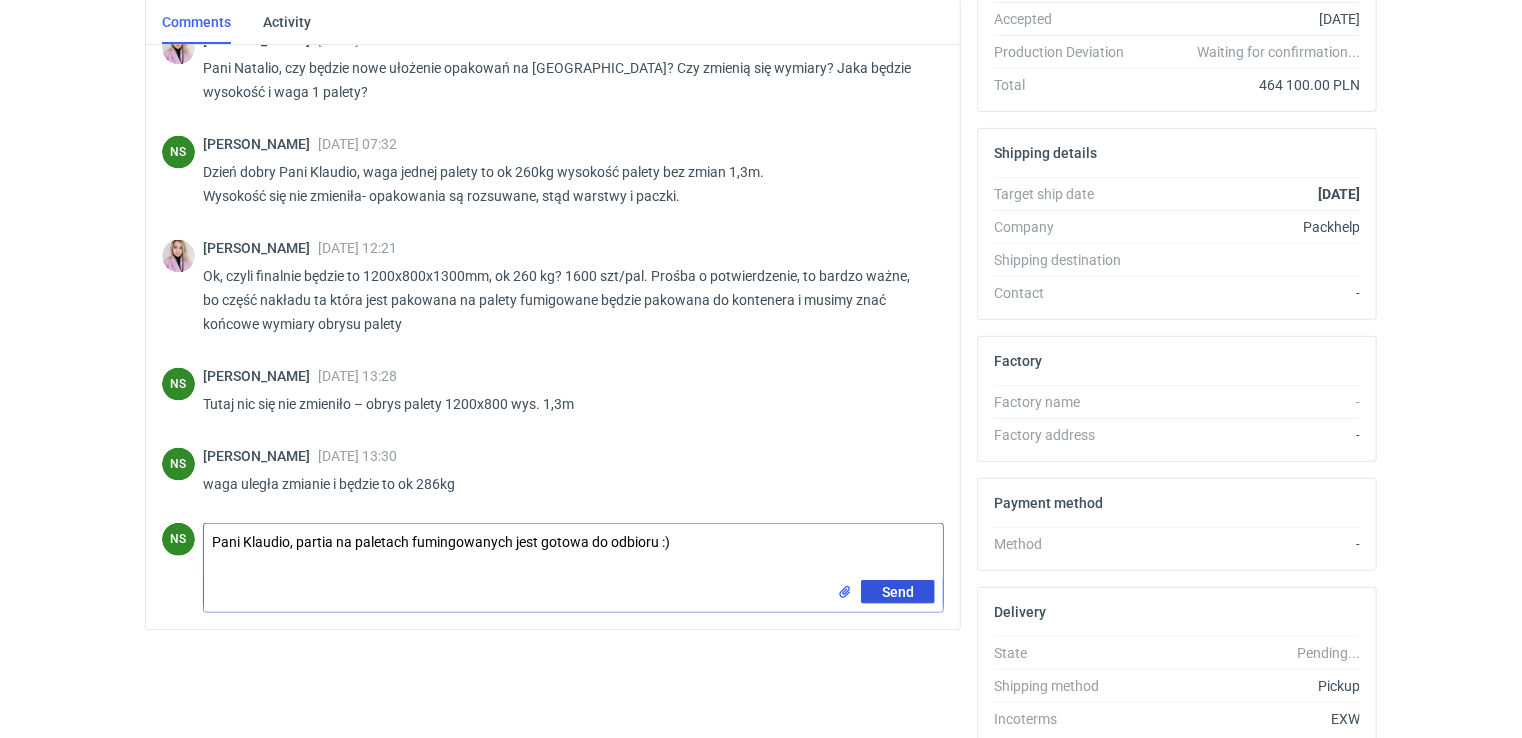 click on "Send" 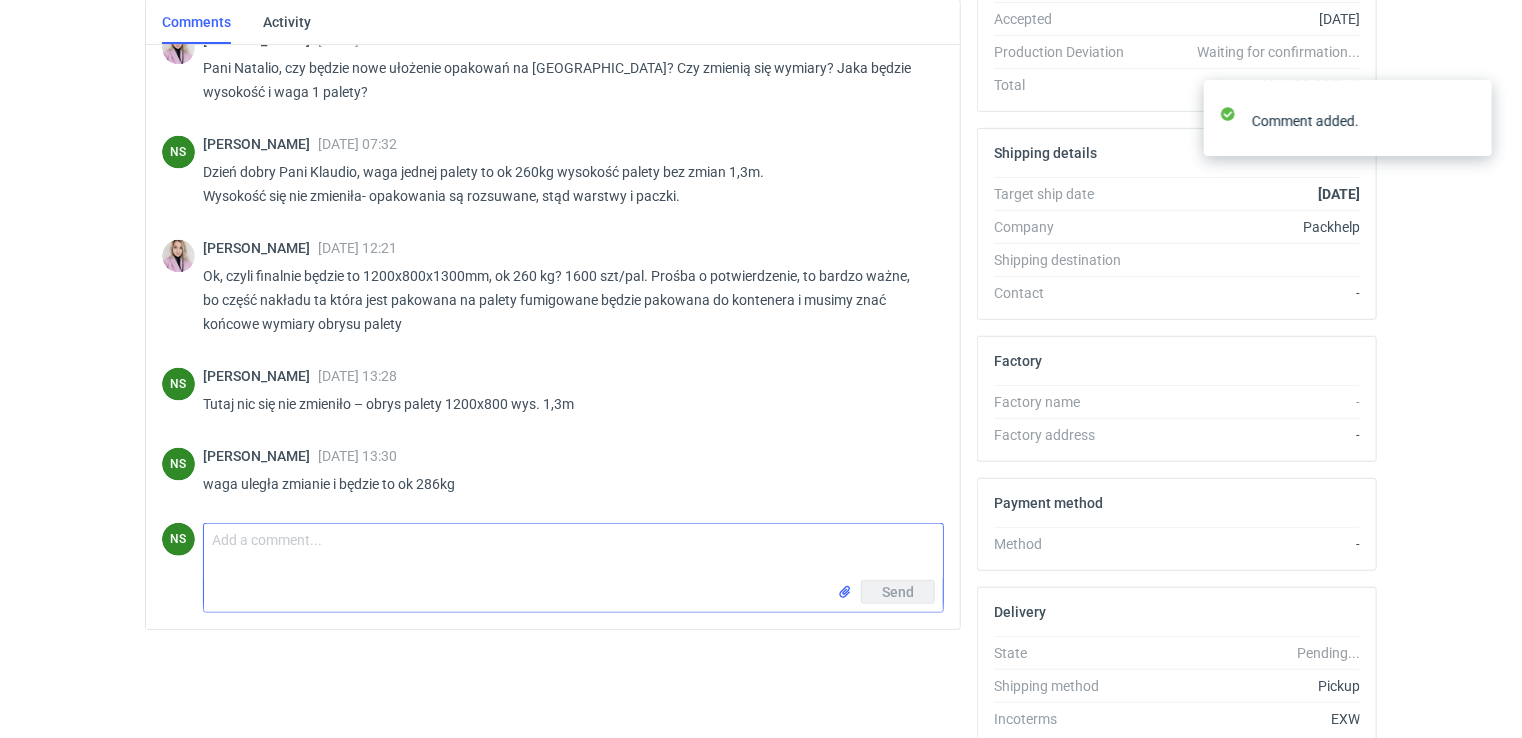 scroll, scrollTop: 1535, scrollLeft: 0, axis: vertical 